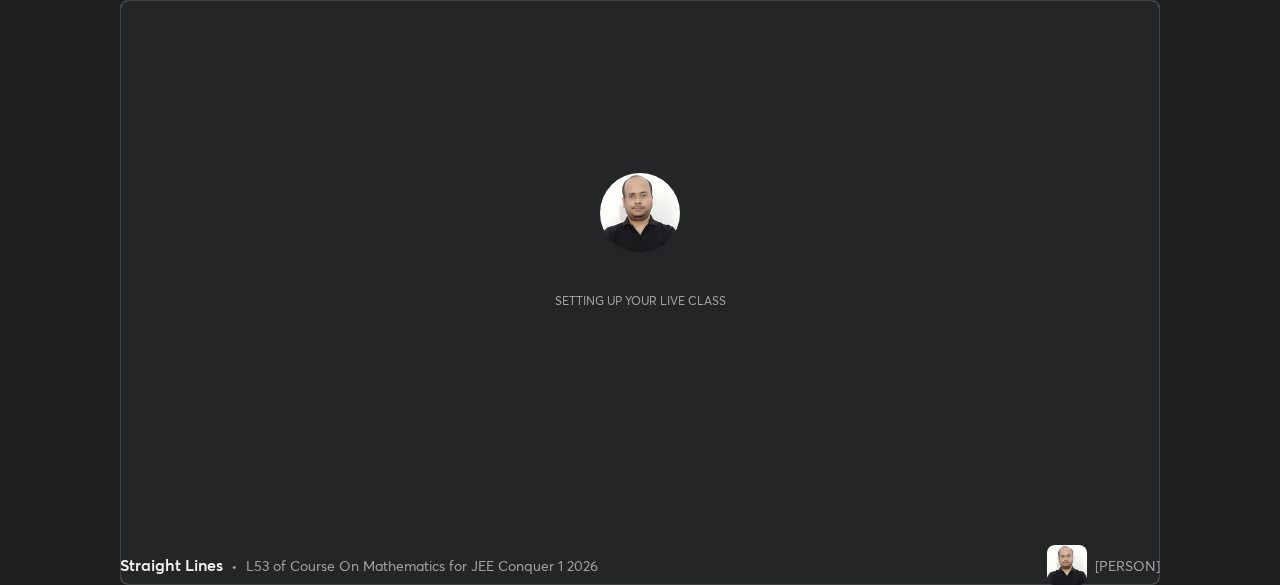 scroll, scrollTop: 0, scrollLeft: 0, axis: both 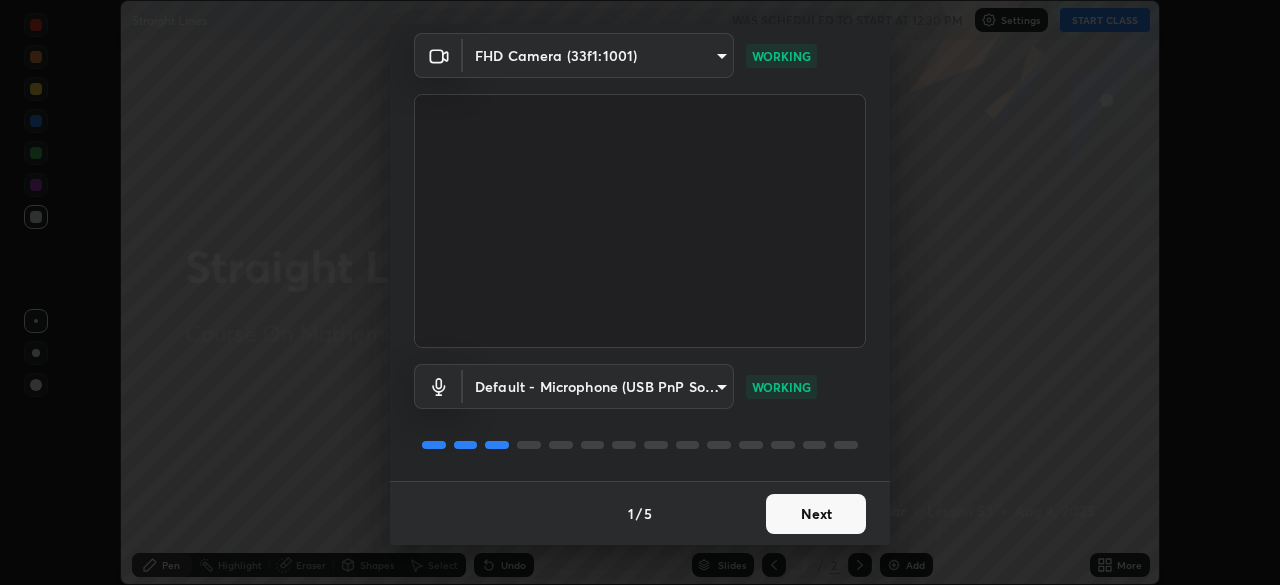 click on "Next" at bounding box center [816, 514] 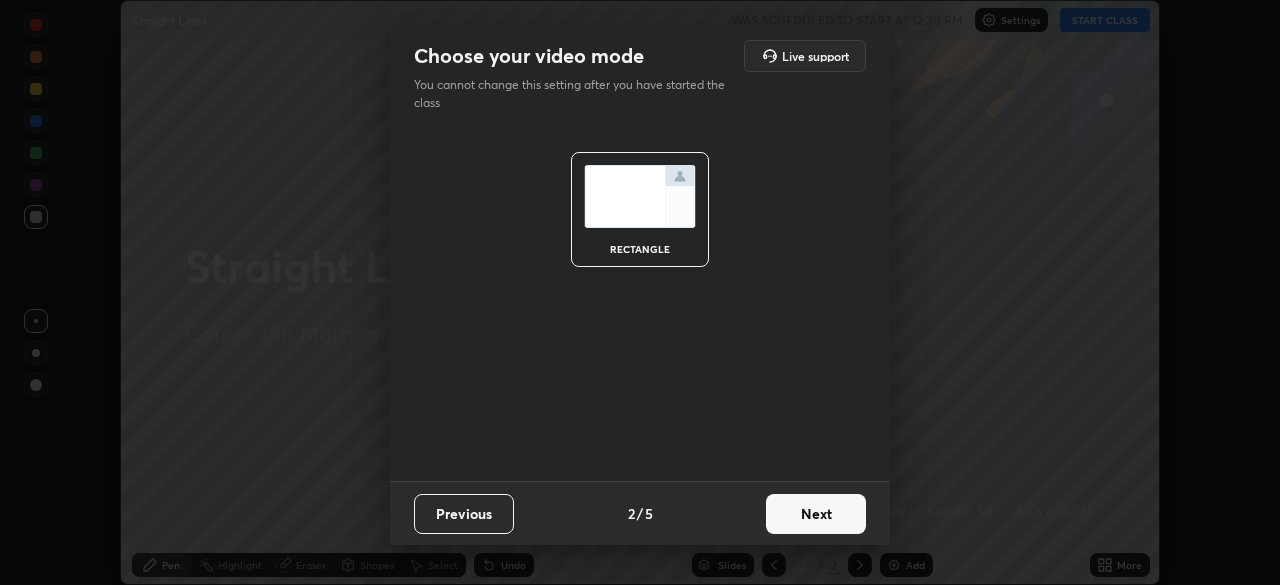 scroll, scrollTop: 0, scrollLeft: 0, axis: both 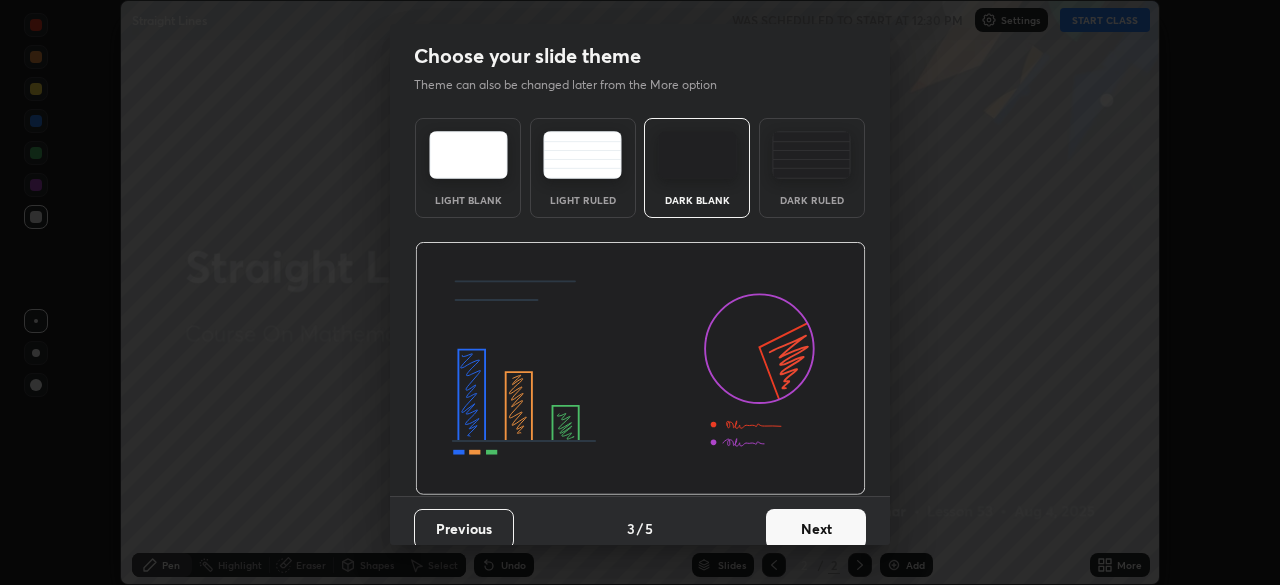 click on "Next" at bounding box center (816, 529) 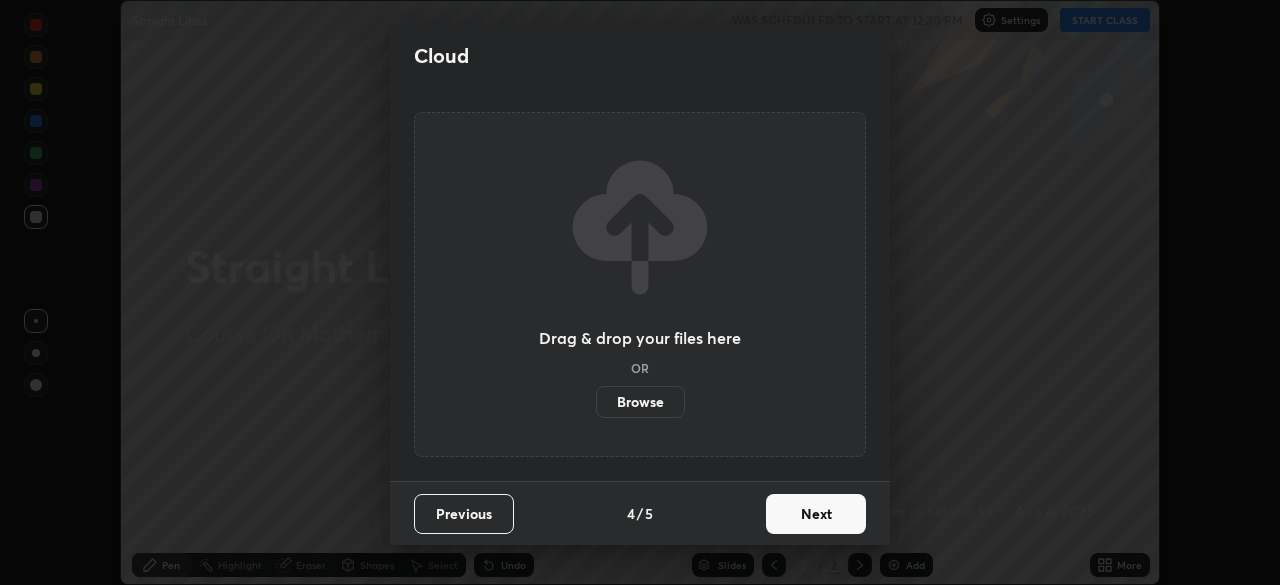 click on "Next" at bounding box center (816, 514) 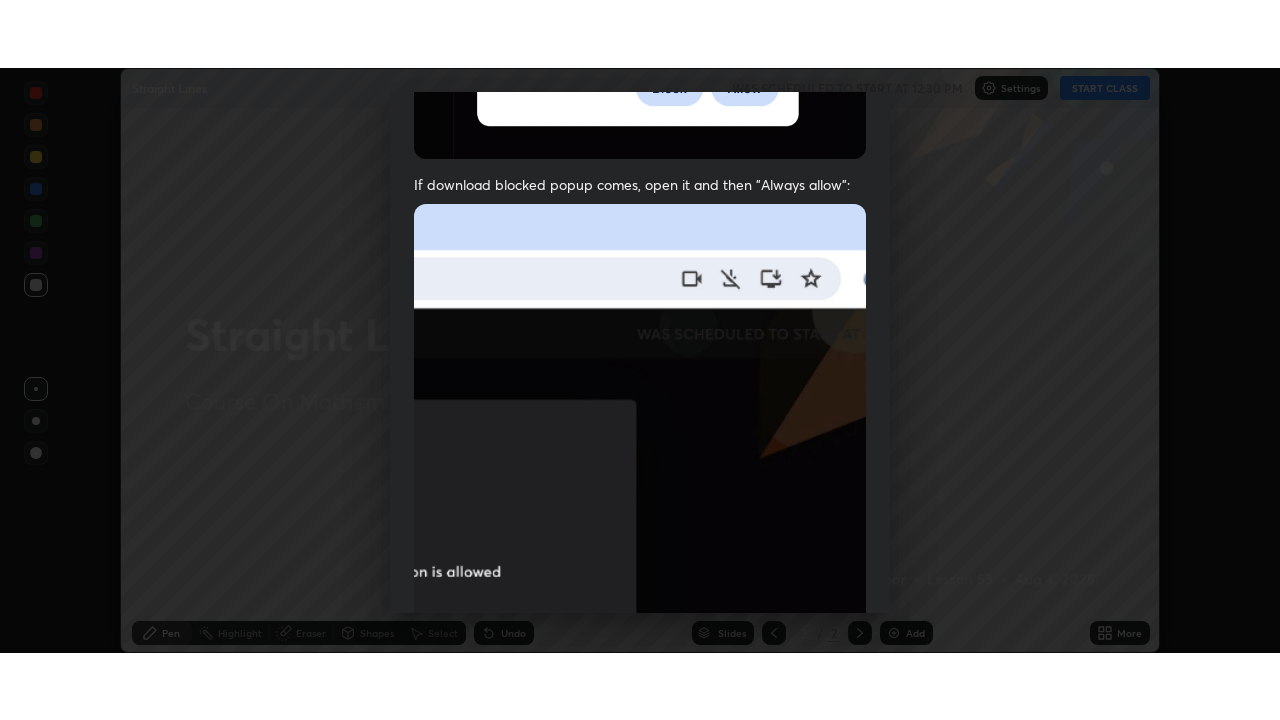 scroll, scrollTop: 479, scrollLeft: 0, axis: vertical 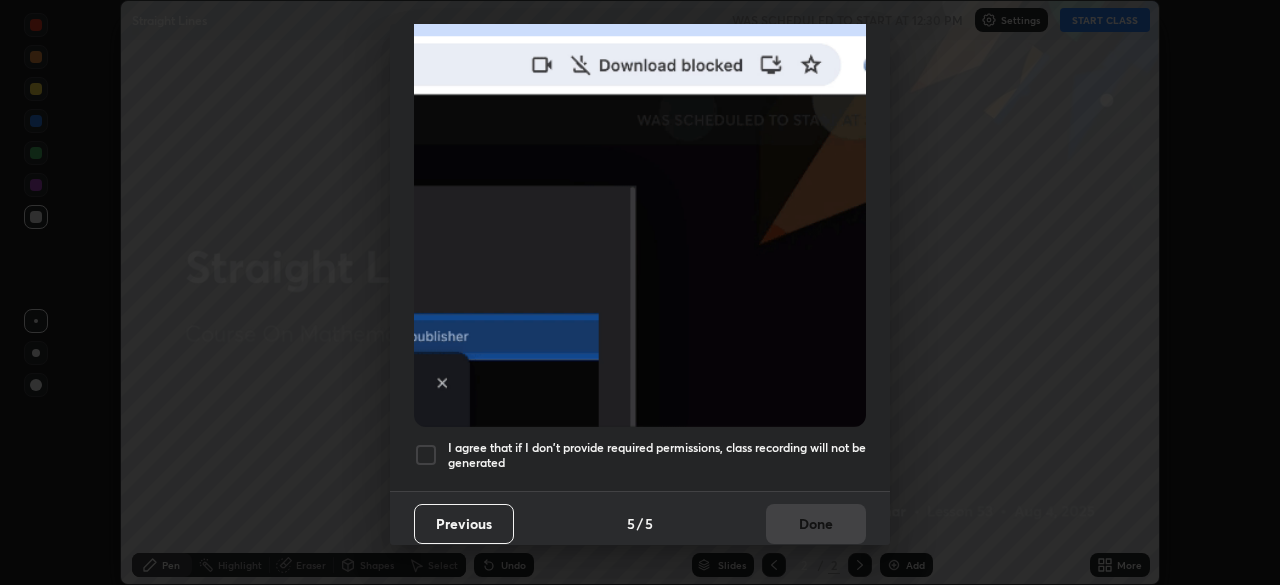 click at bounding box center (426, 455) 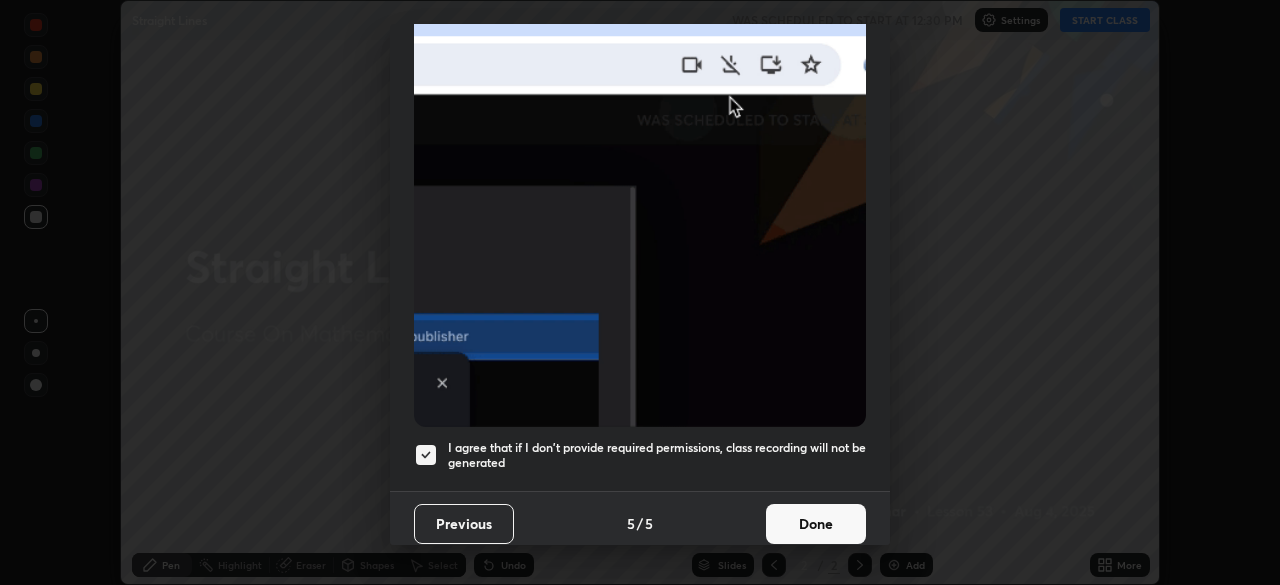 click on "Done" at bounding box center [816, 524] 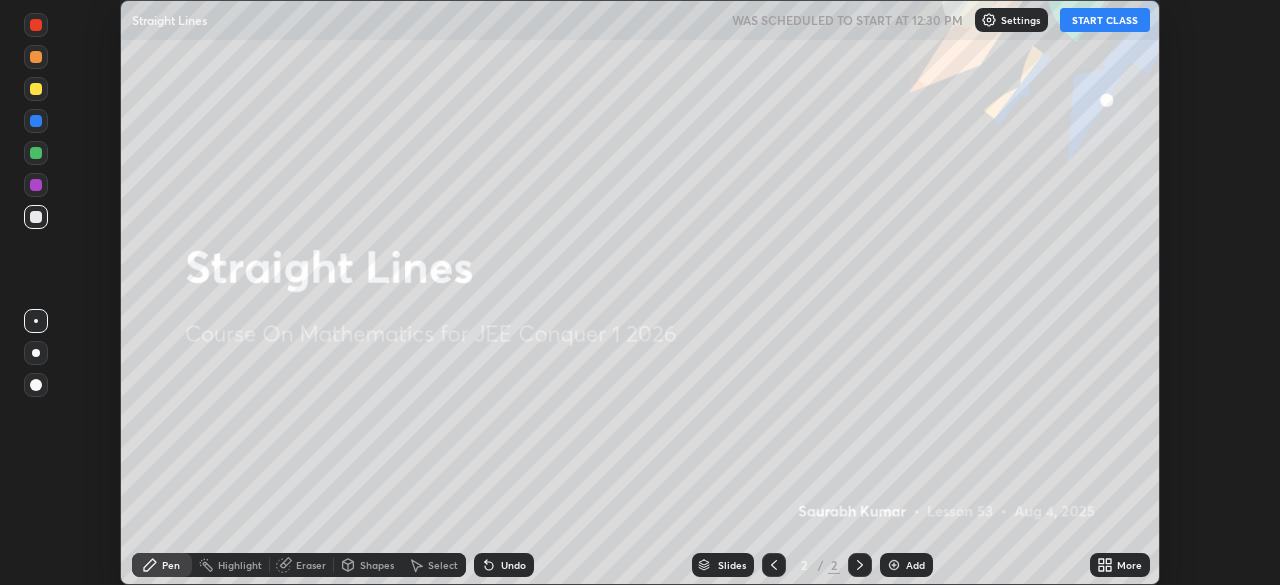 click 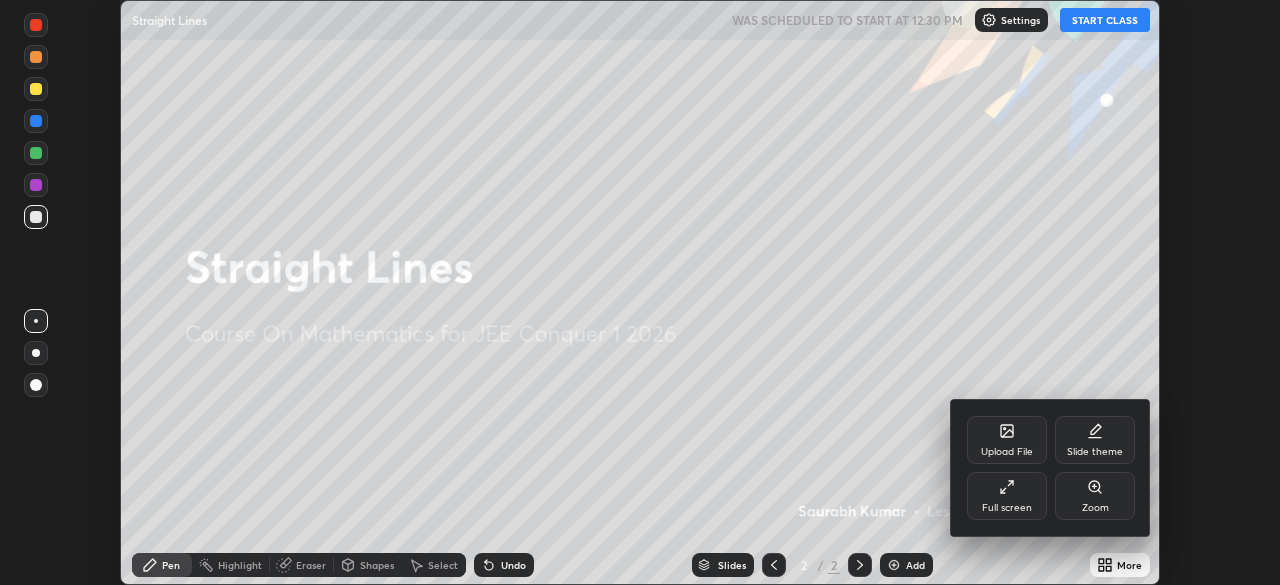 click 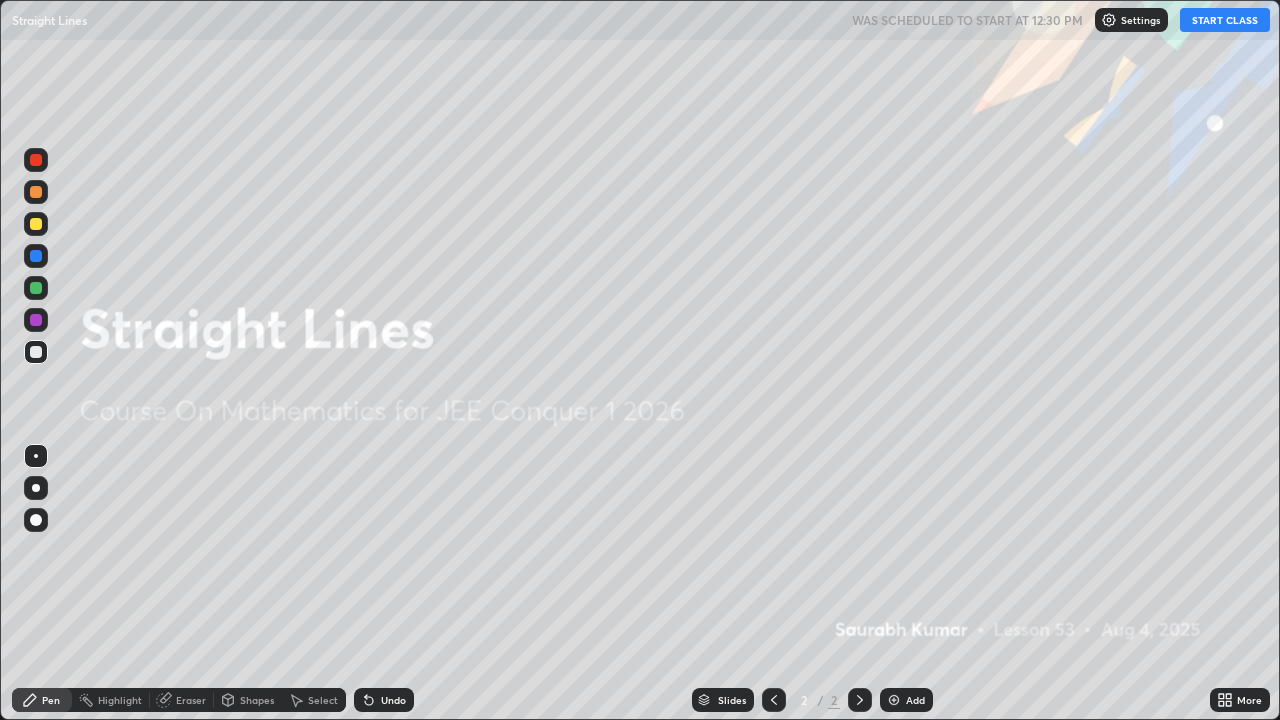 scroll, scrollTop: 99280, scrollLeft: 98720, axis: both 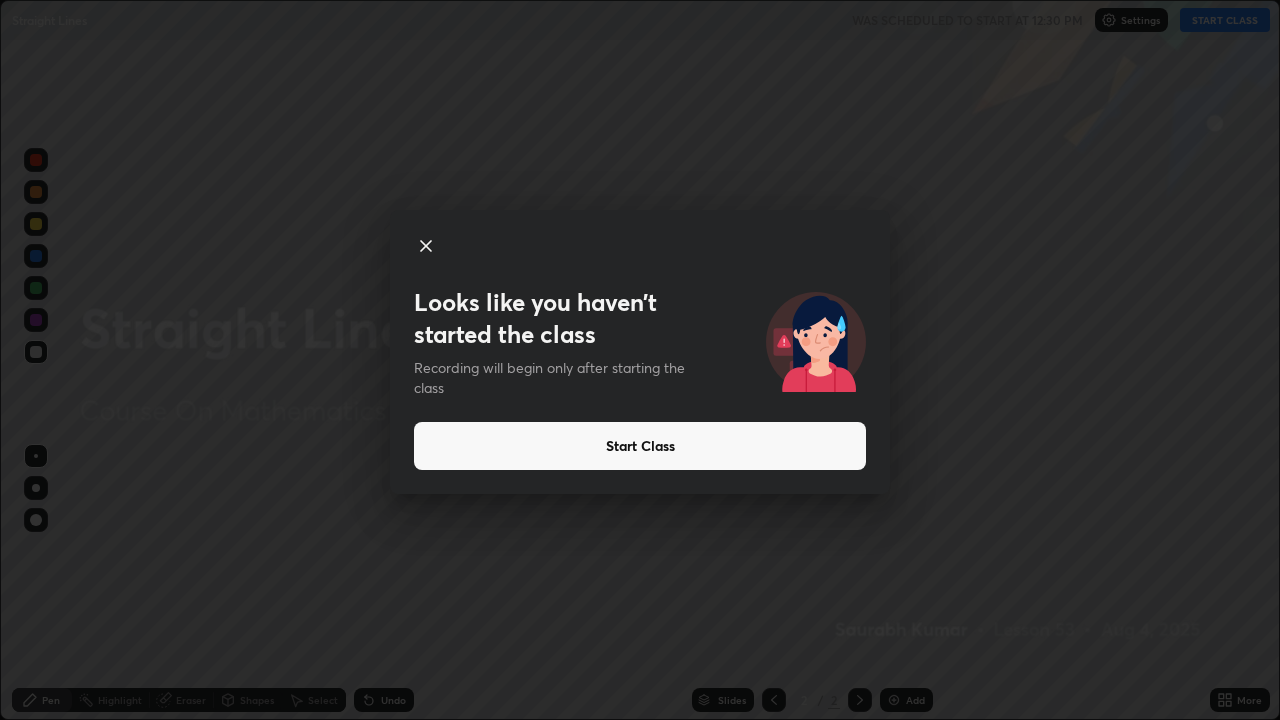 click 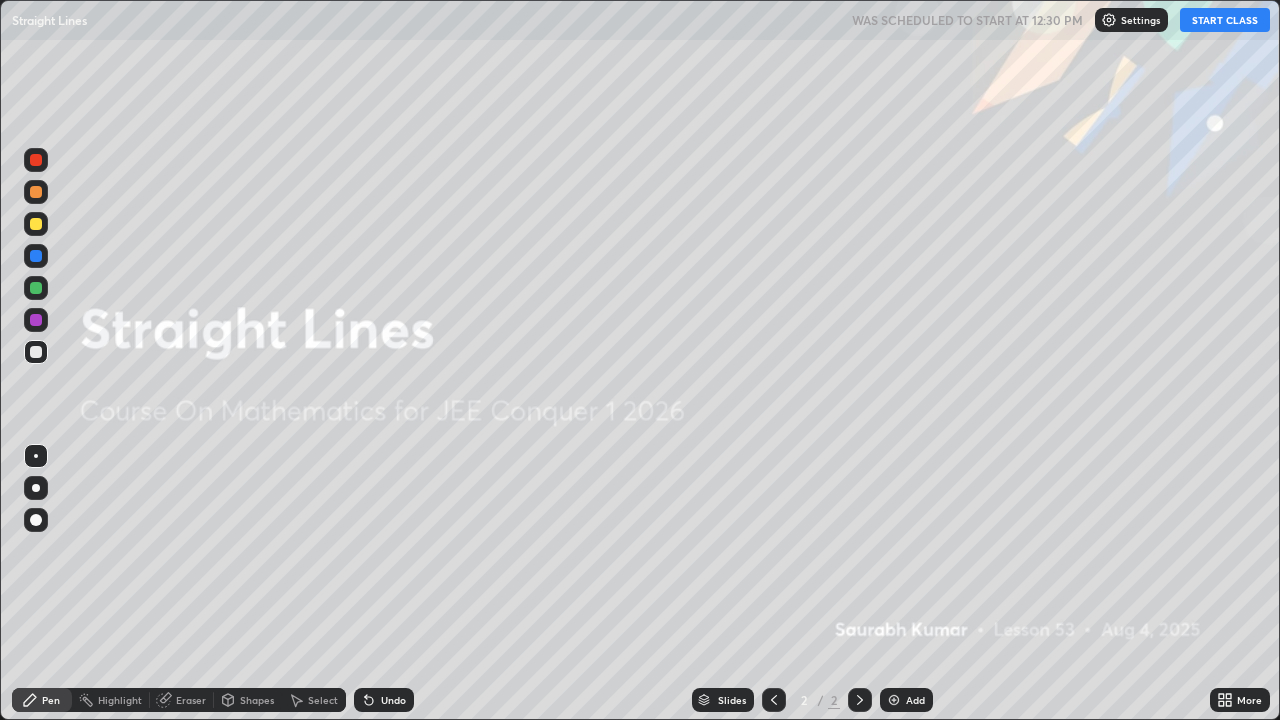click at bounding box center (894, 700) 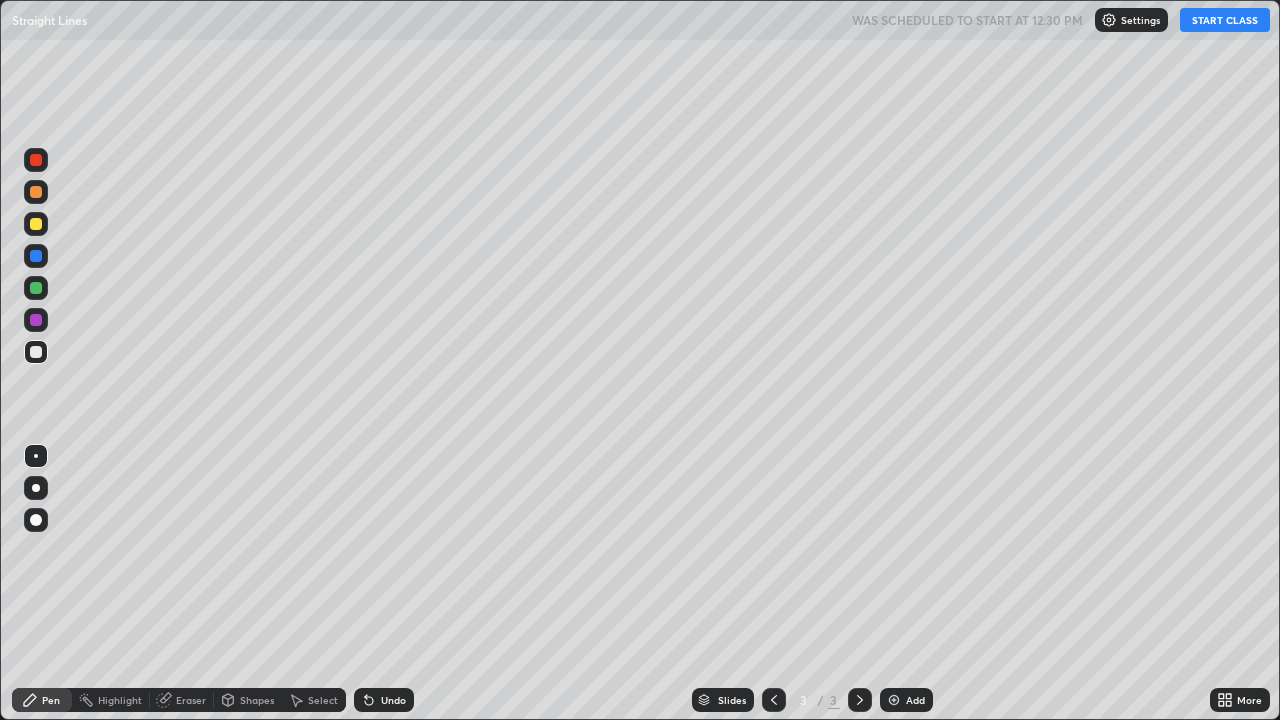 click on "START CLASS" at bounding box center [1225, 20] 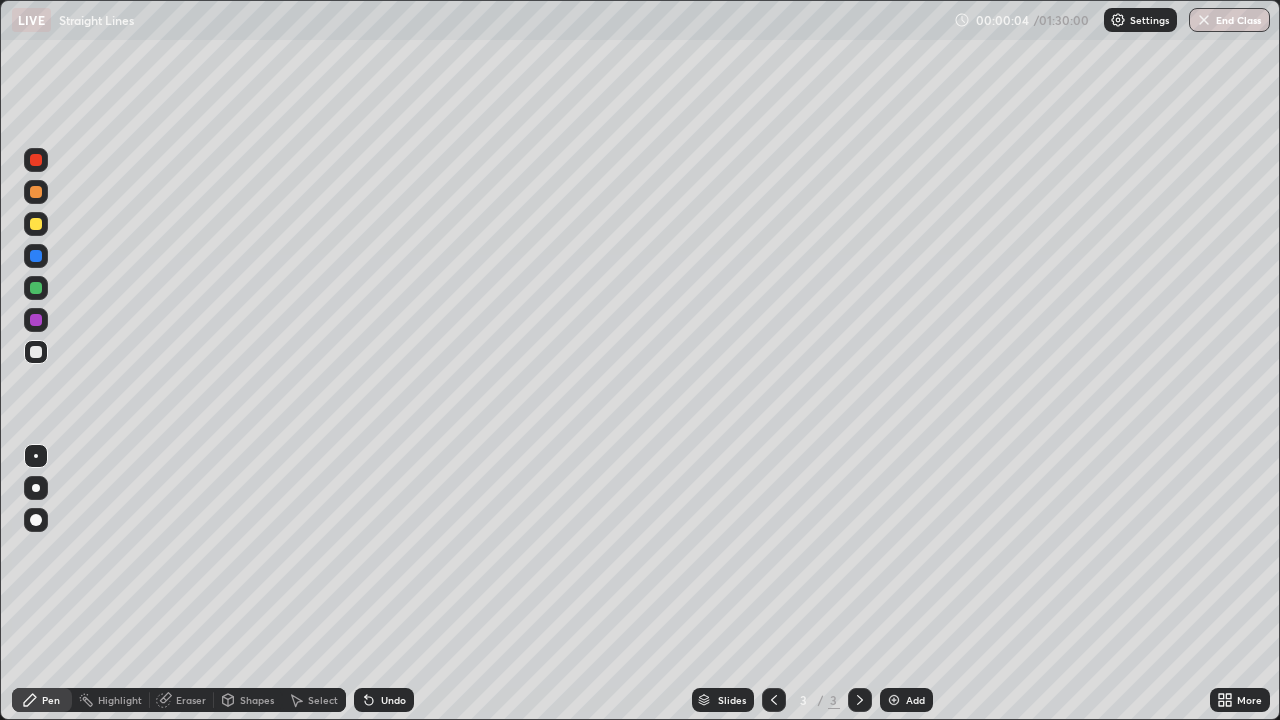 click 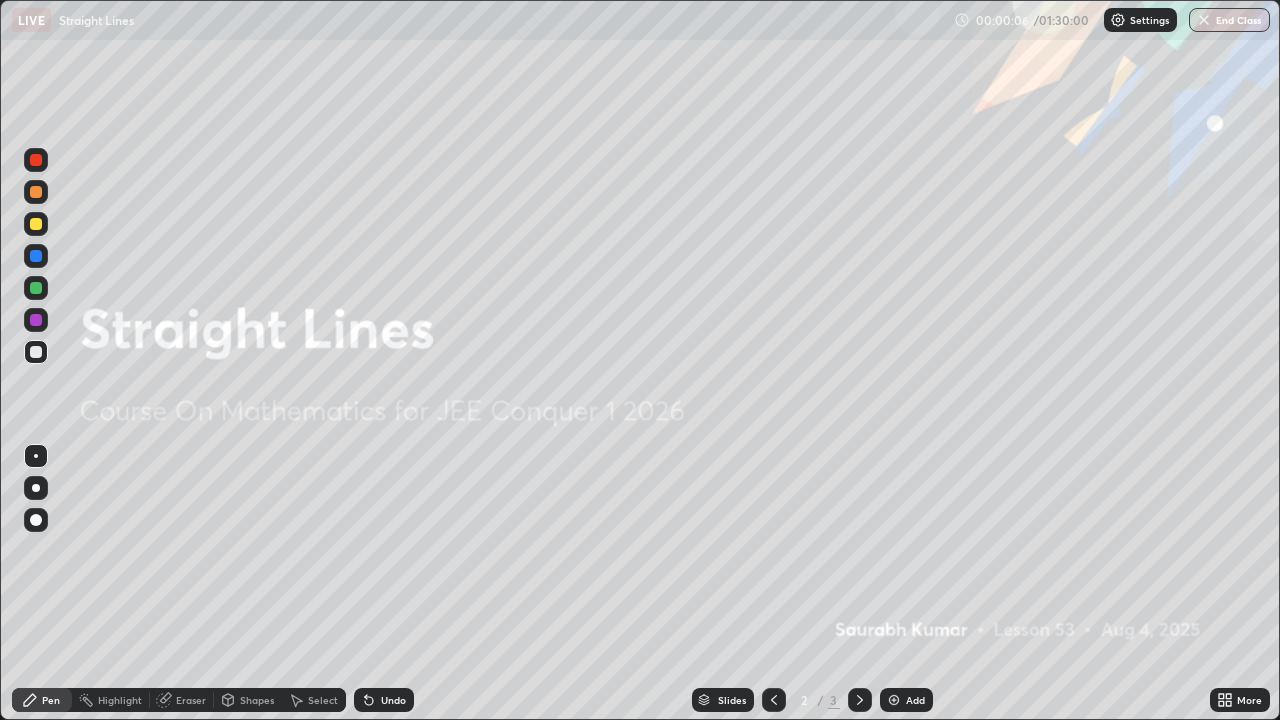 click 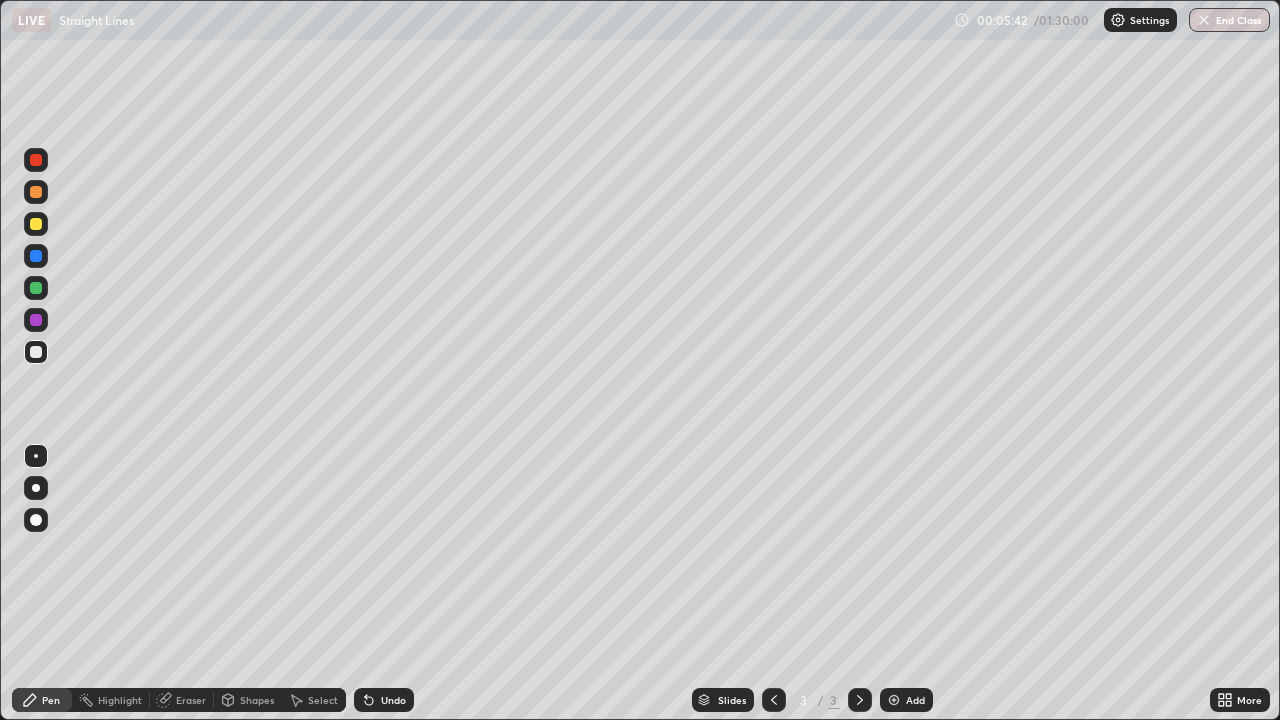click at bounding box center [894, 700] 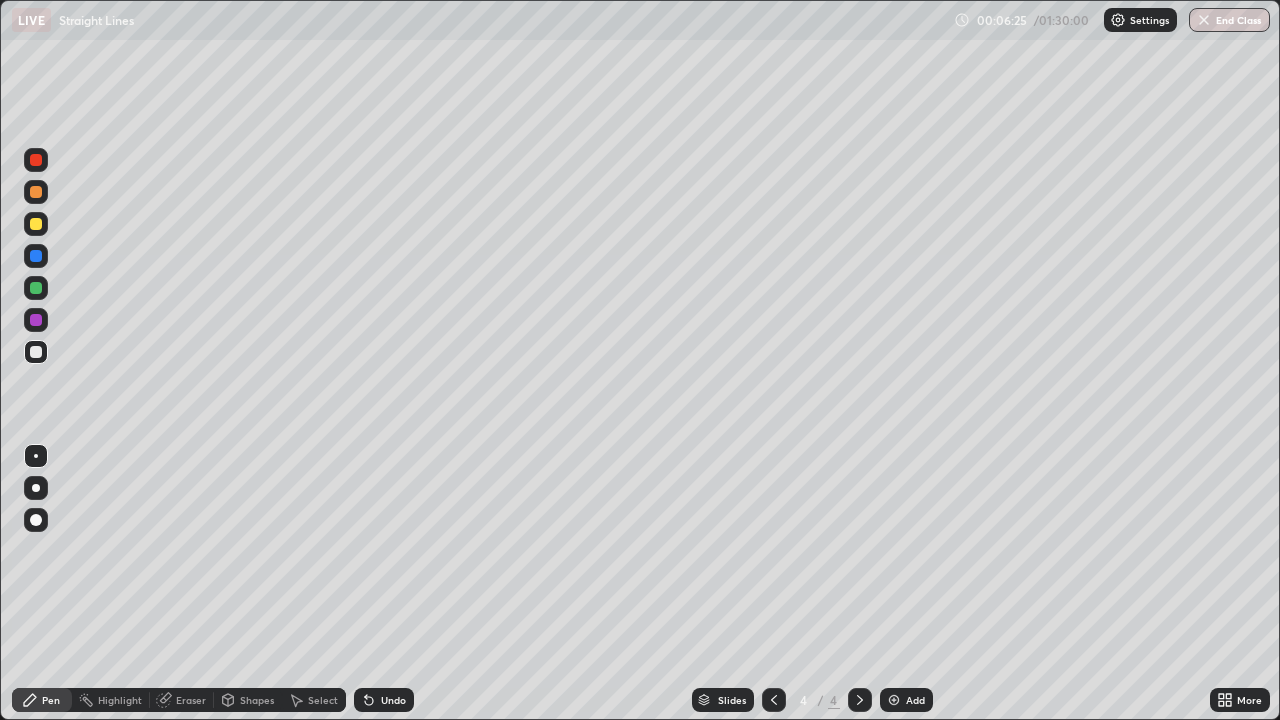 click 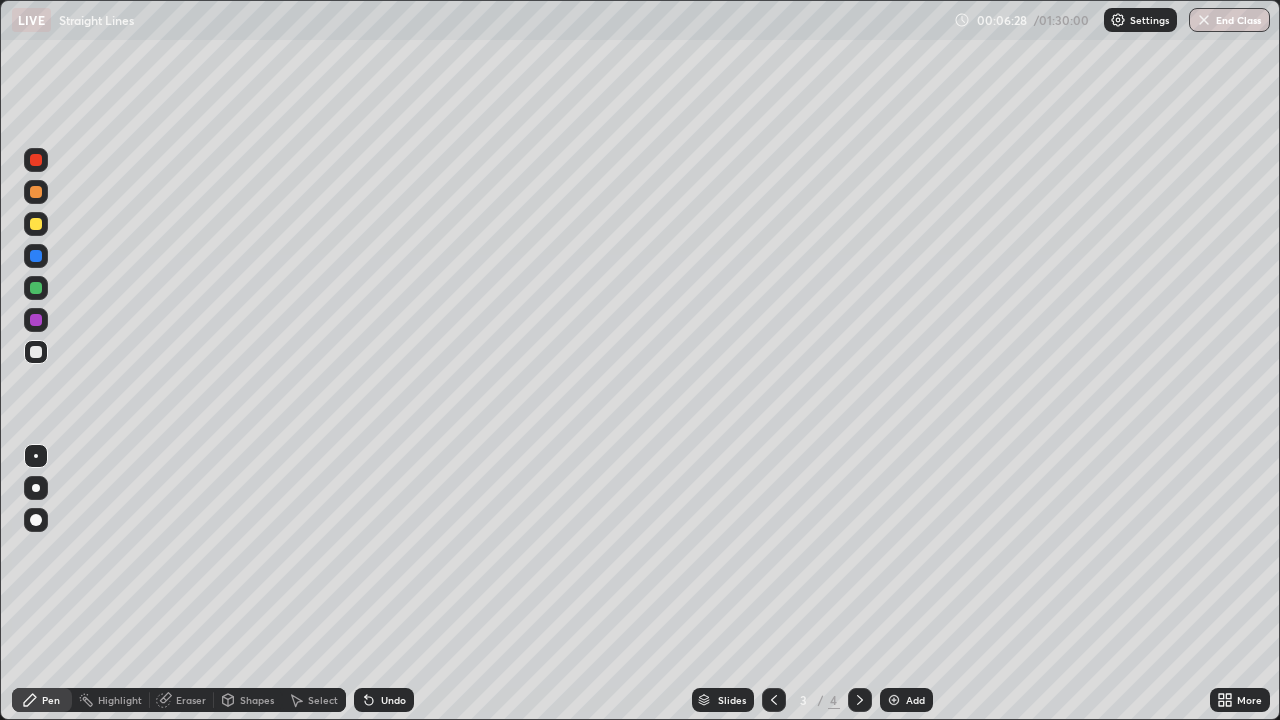 click 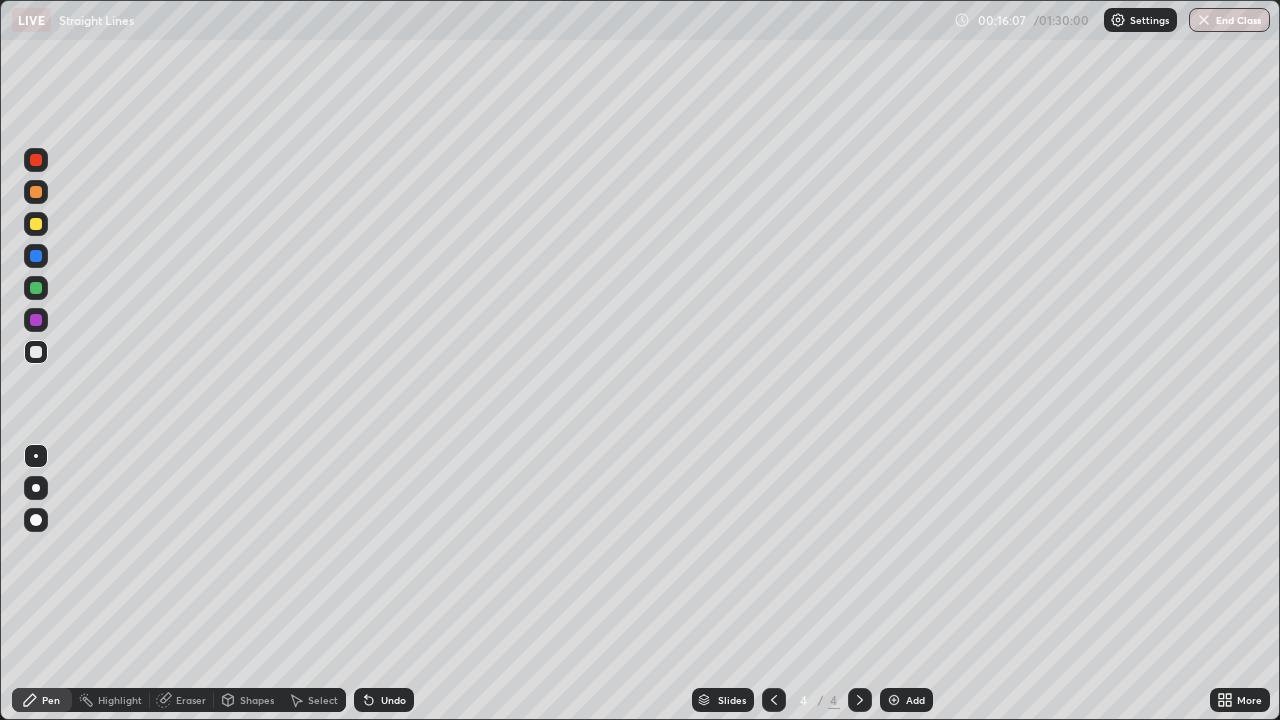 click at bounding box center [894, 700] 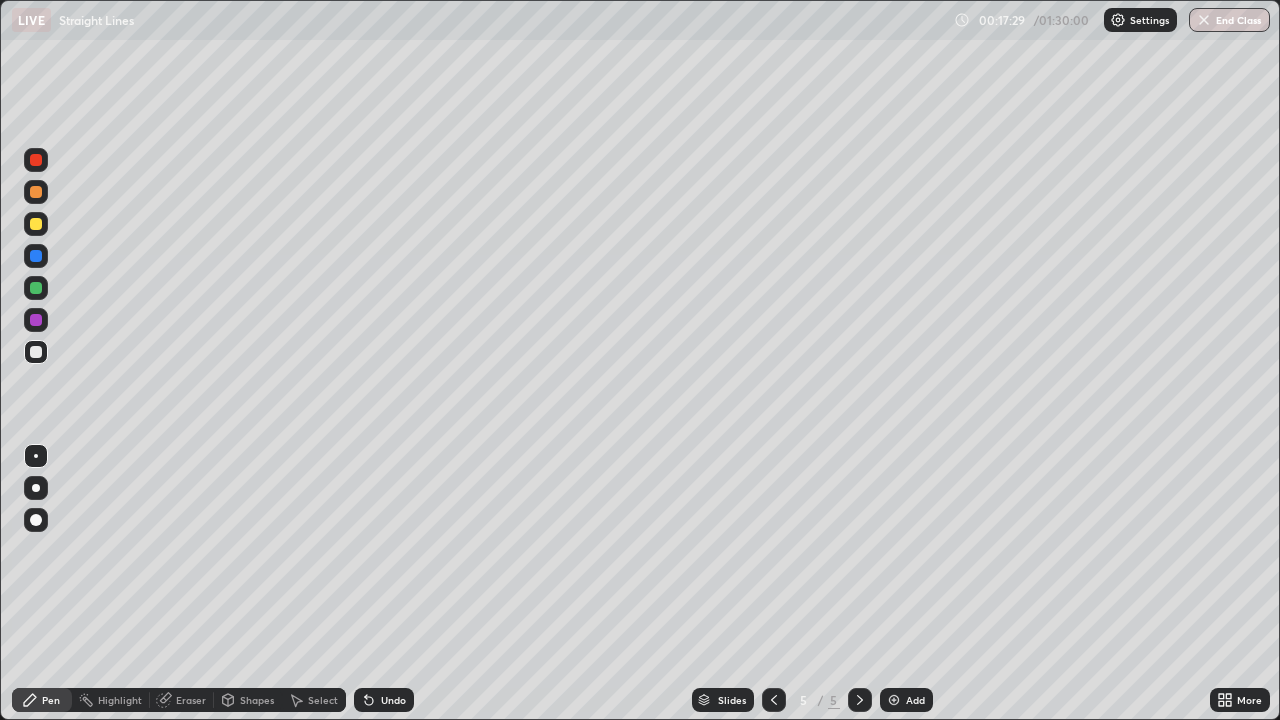click on "Eraser" at bounding box center (191, 700) 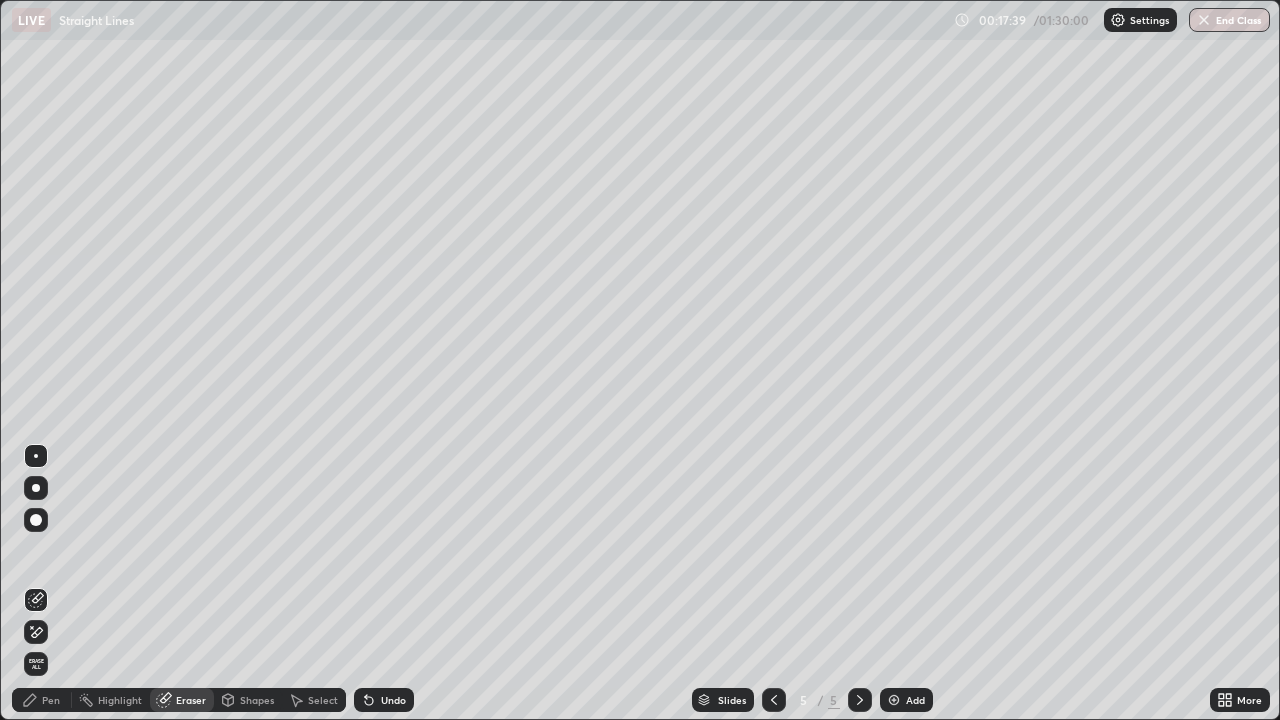 click at bounding box center (36, 520) 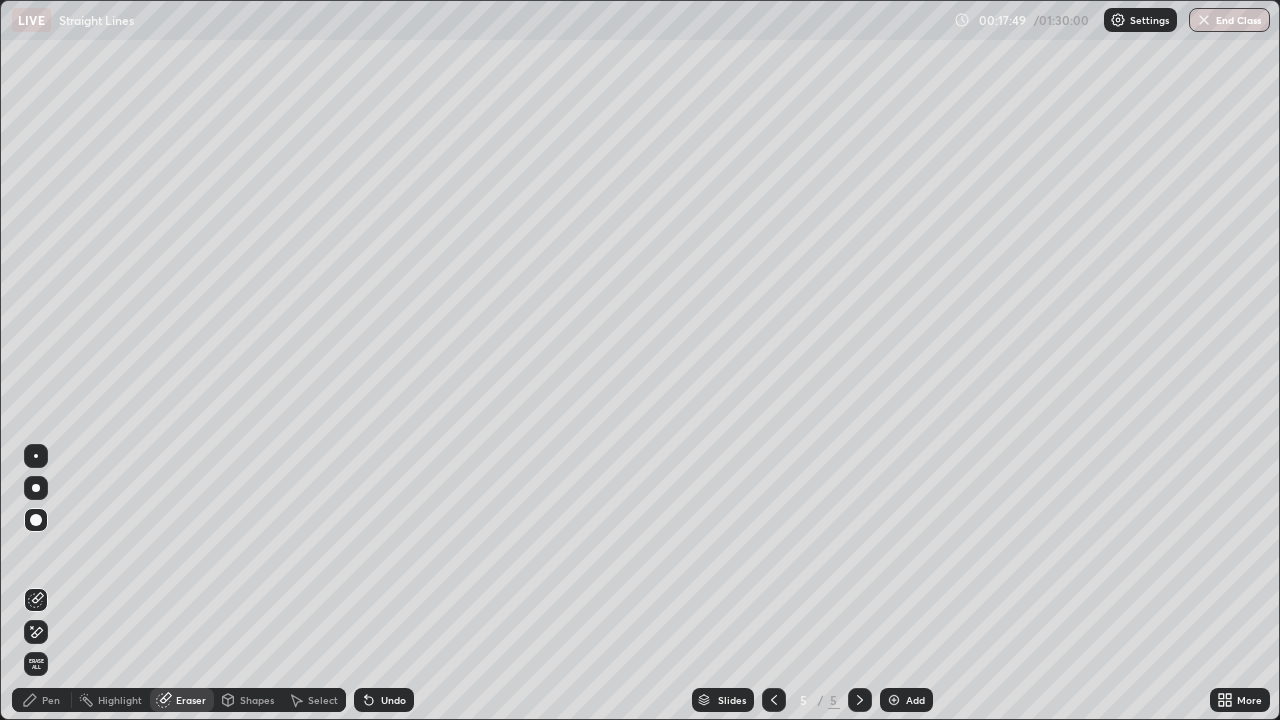 click on "Pen" at bounding box center [42, 700] 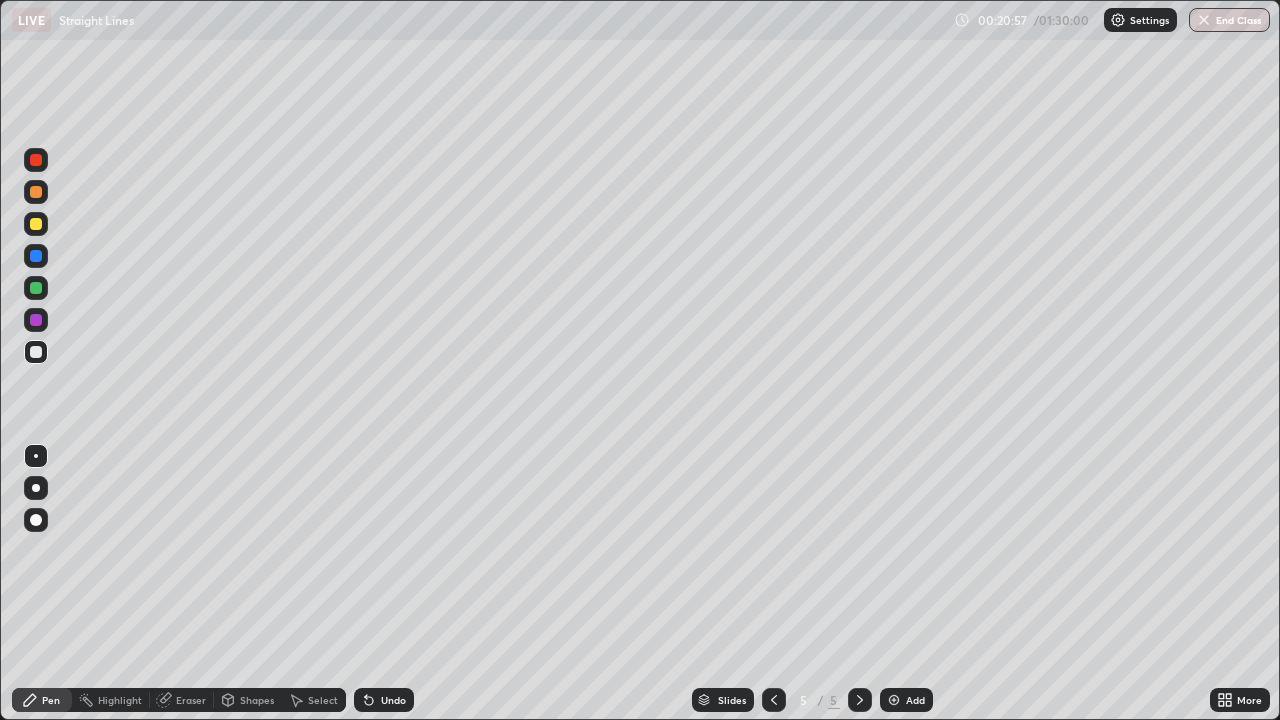 click at bounding box center (894, 700) 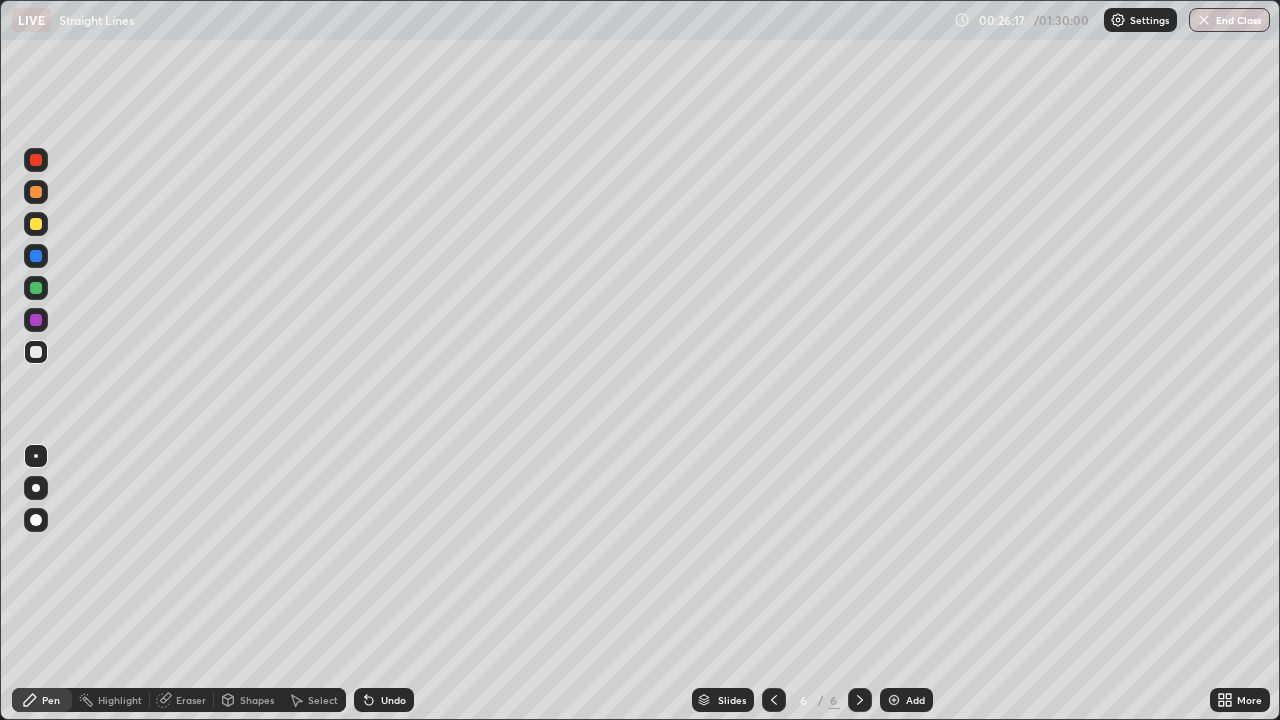 click at bounding box center (894, 700) 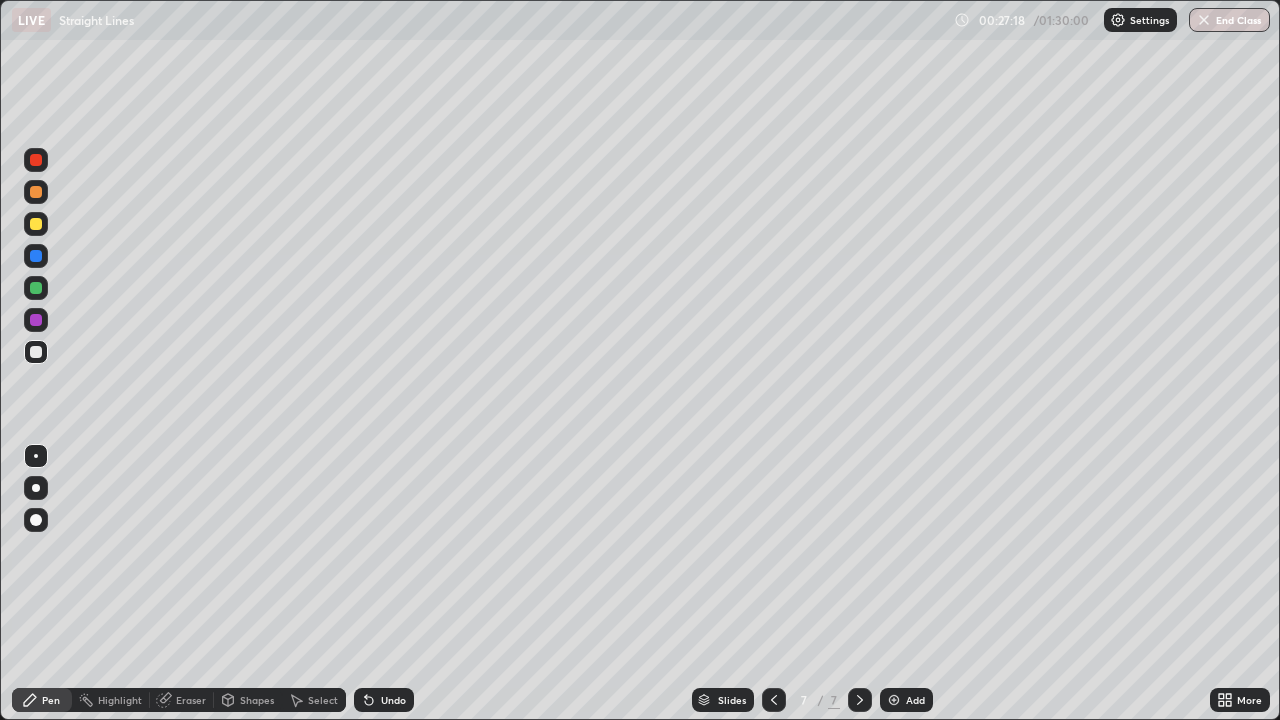 click 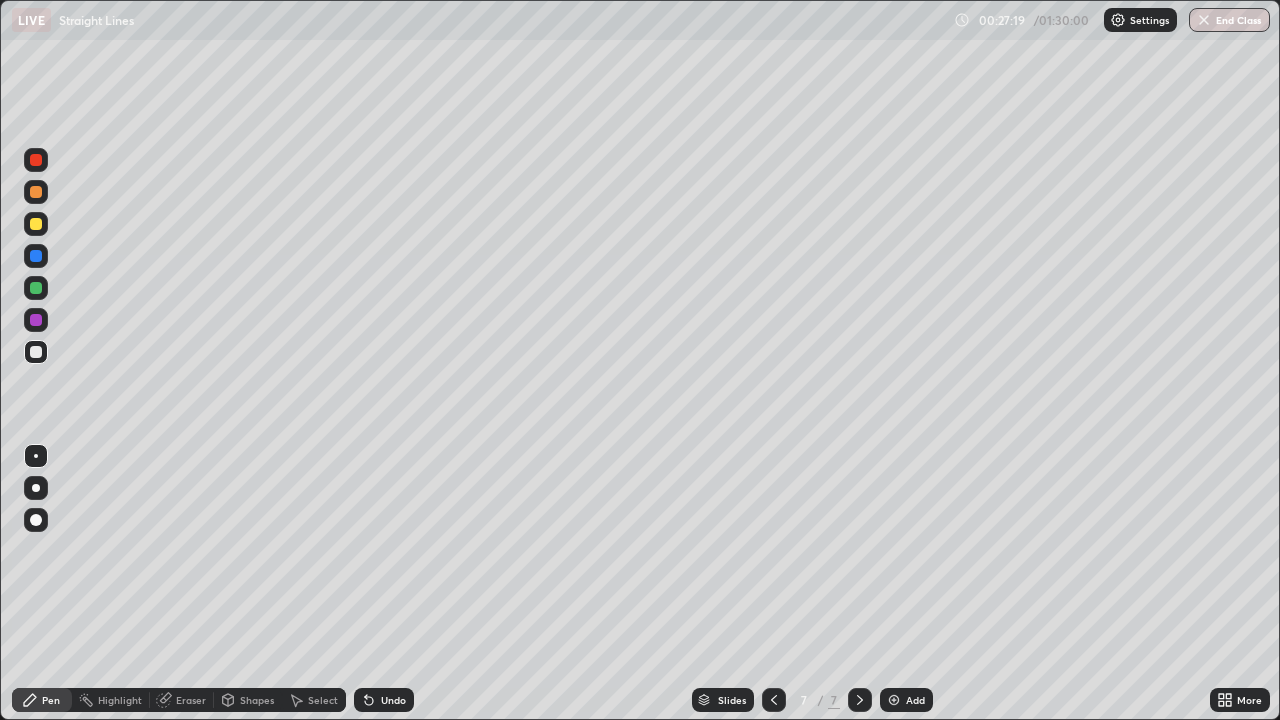 click 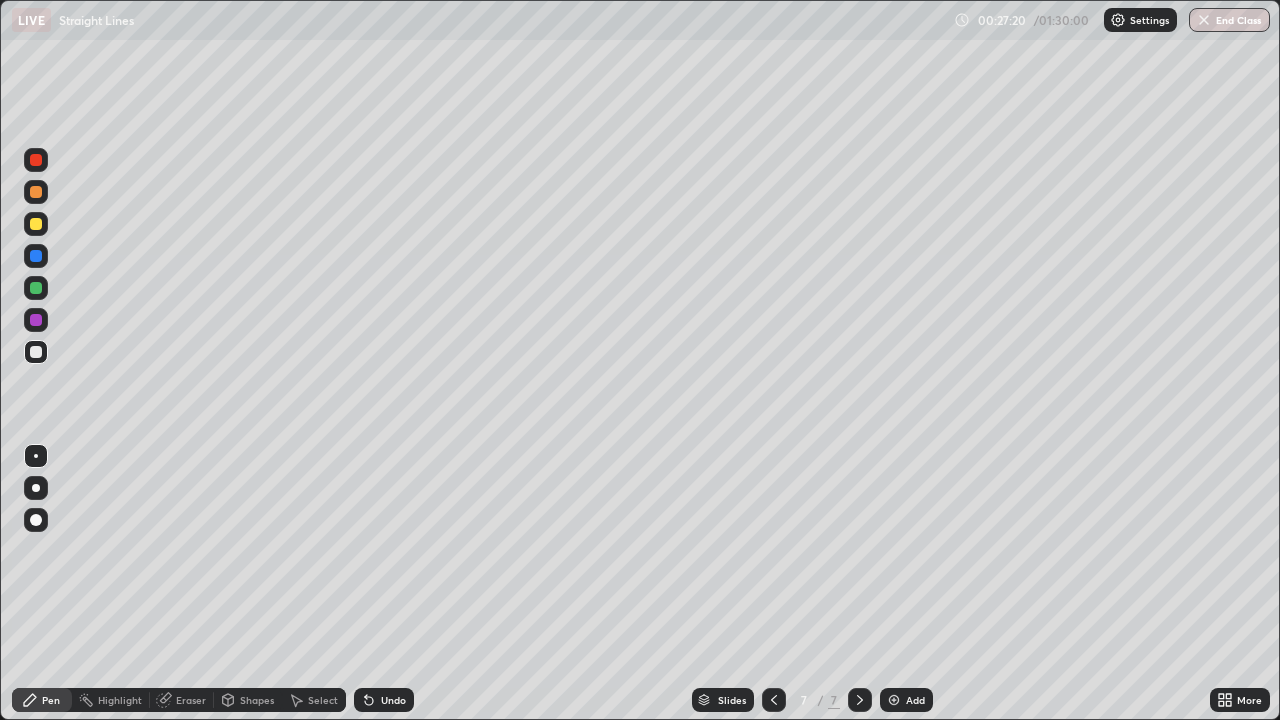 click 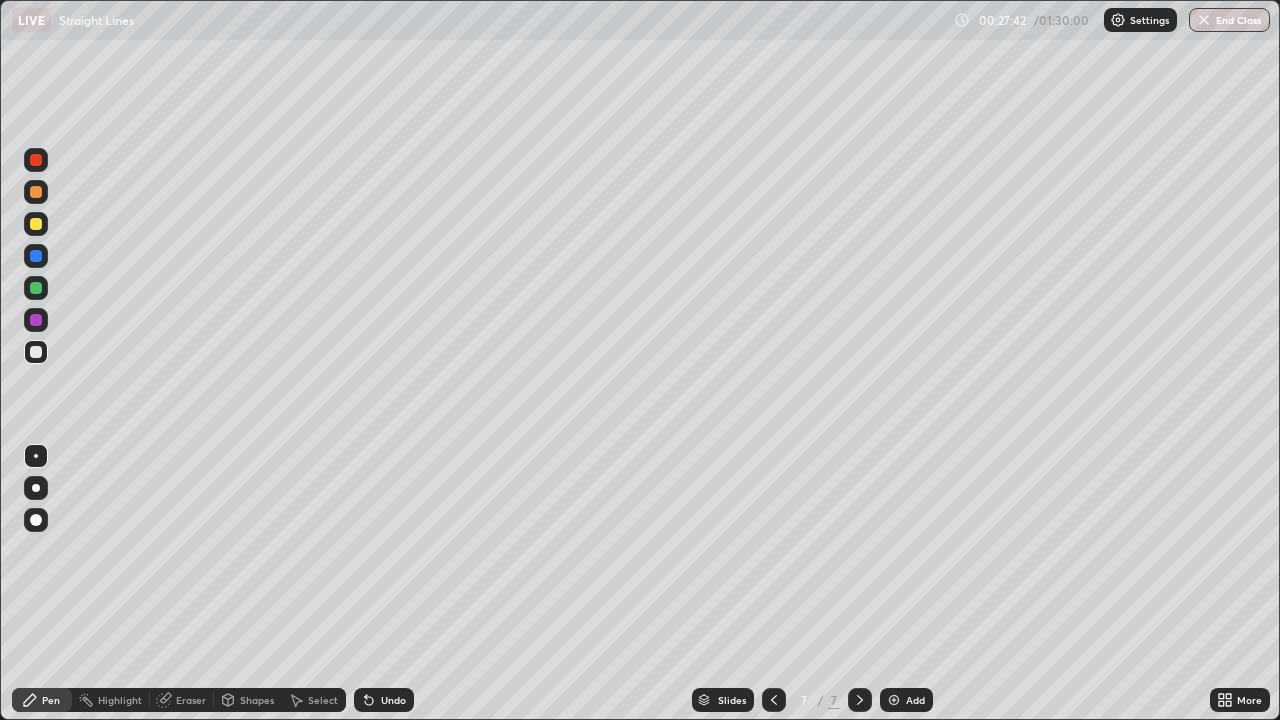 click 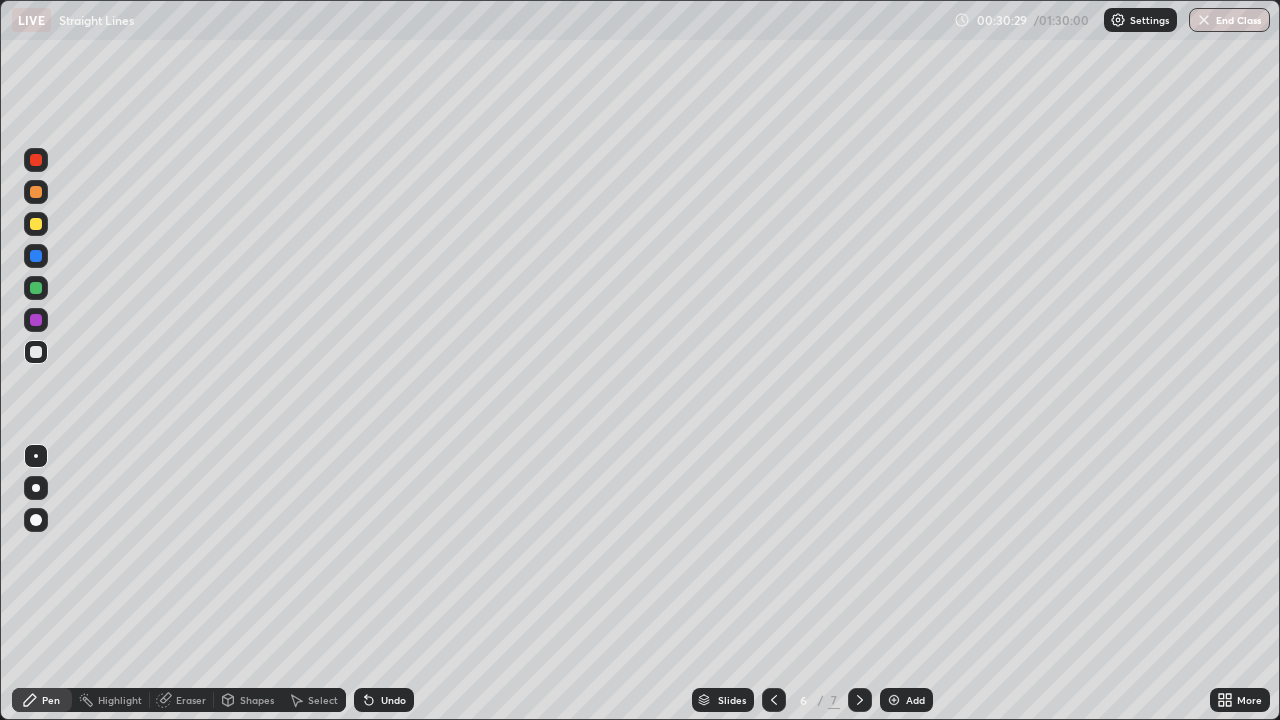 click at bounding box center [894, 700] 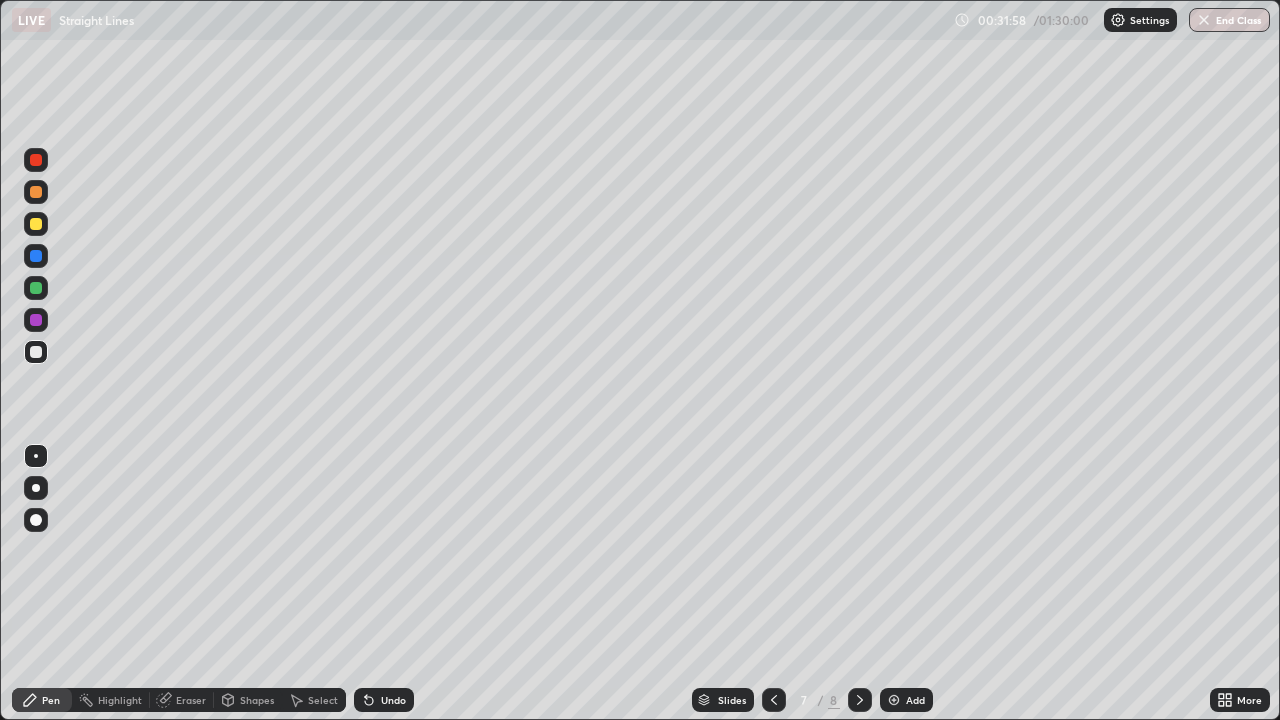 click 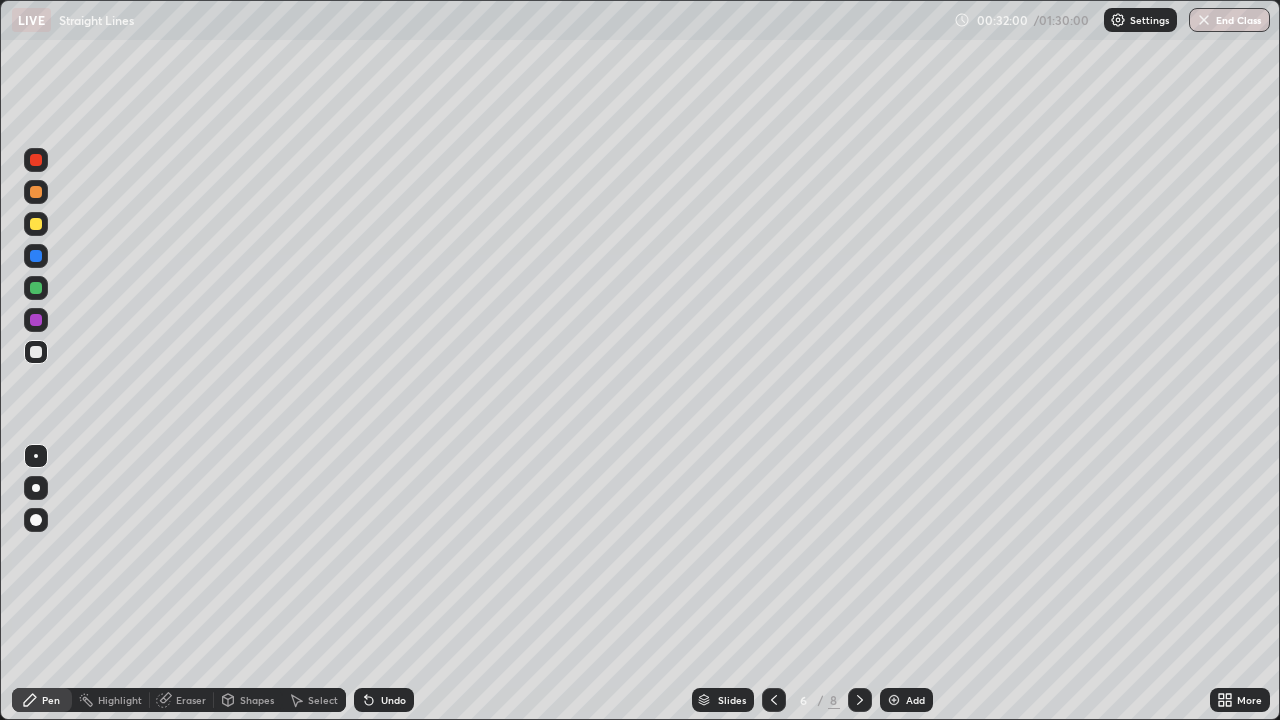 click at bounding box center (860, 700) 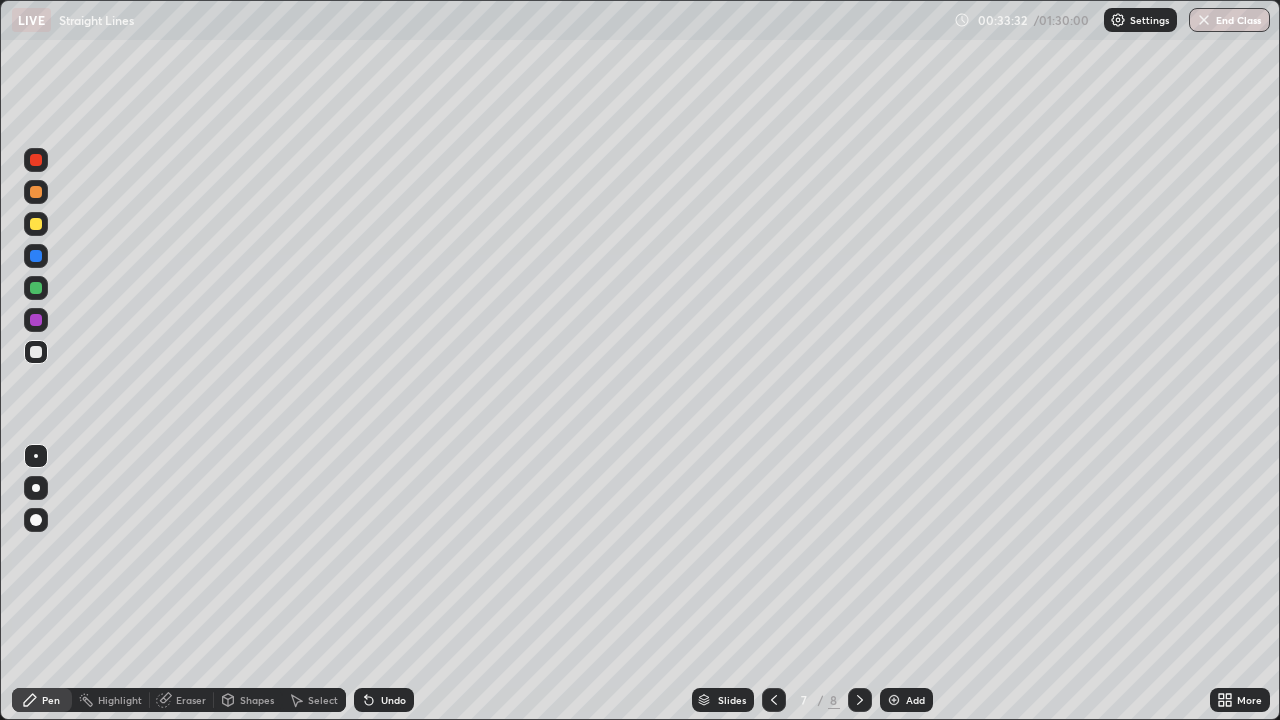 click 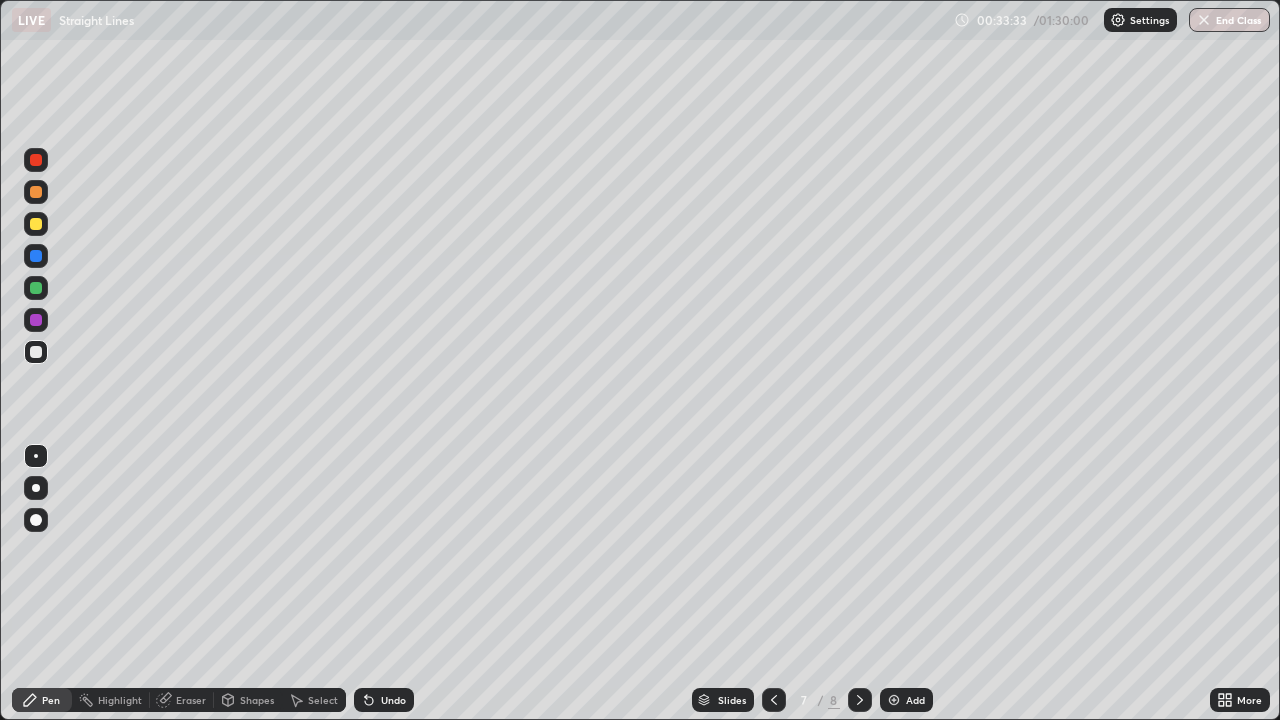 click 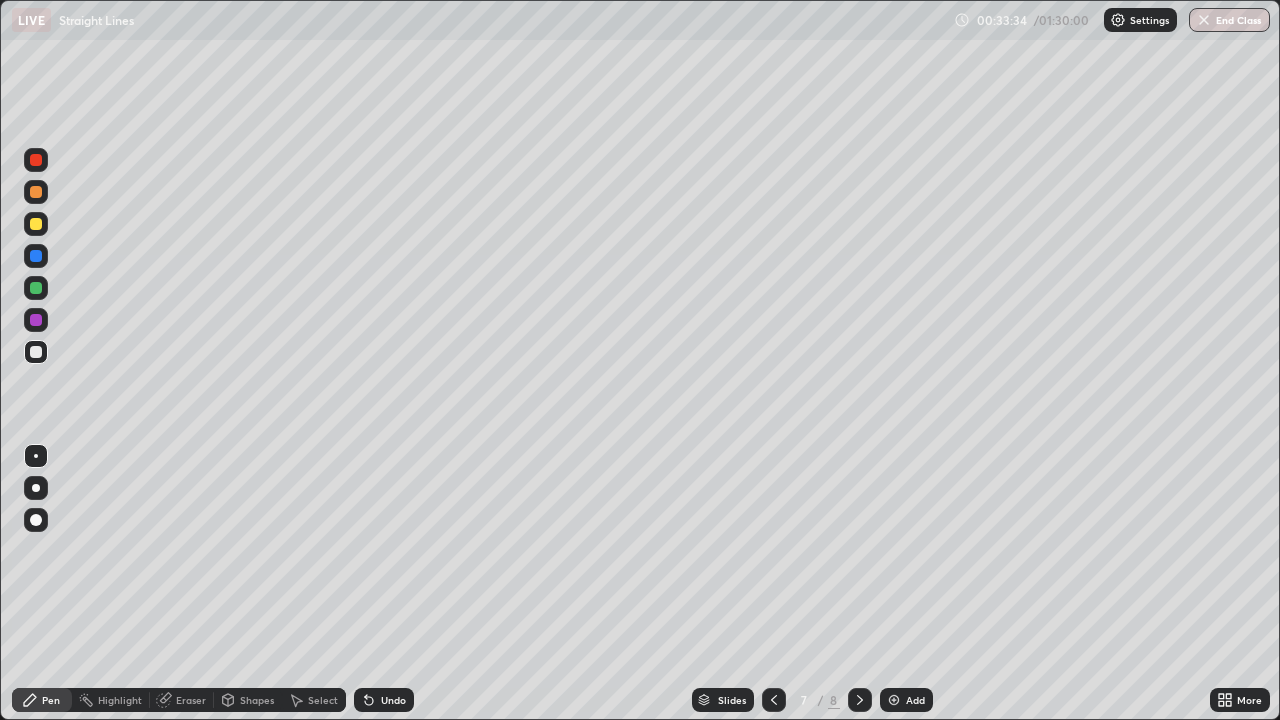 click 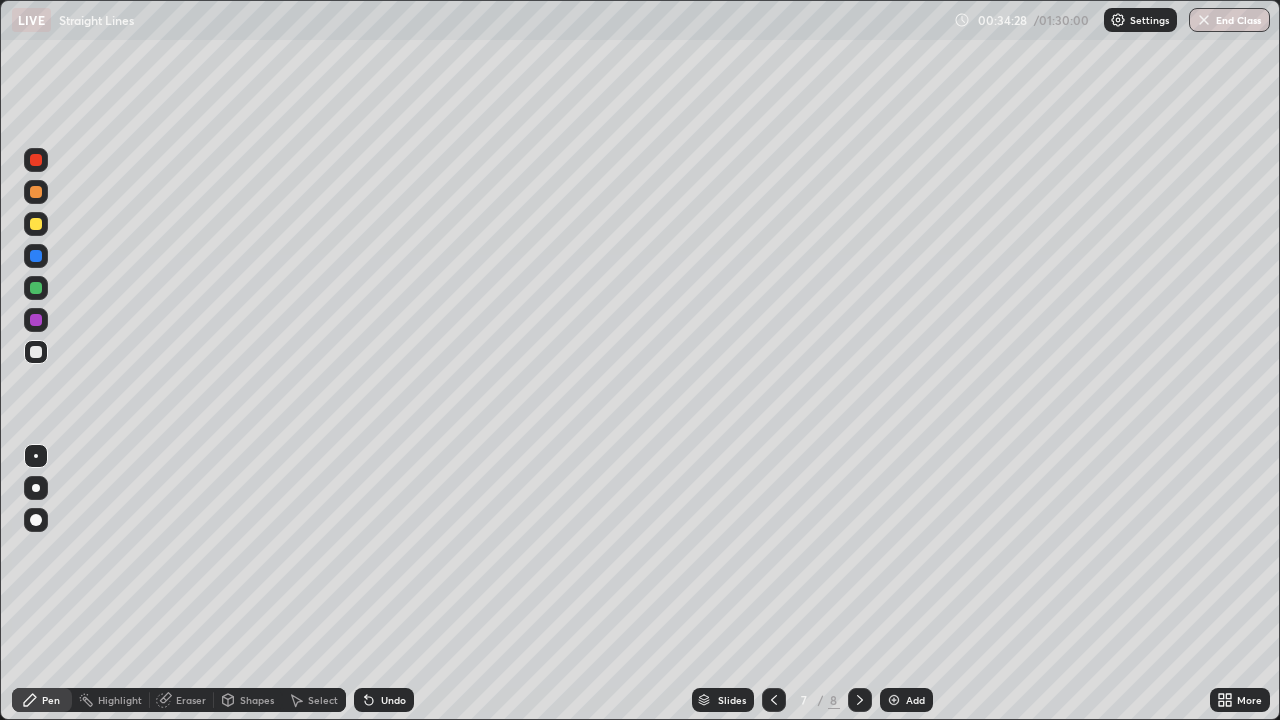 click at bounding box center (894, 700) 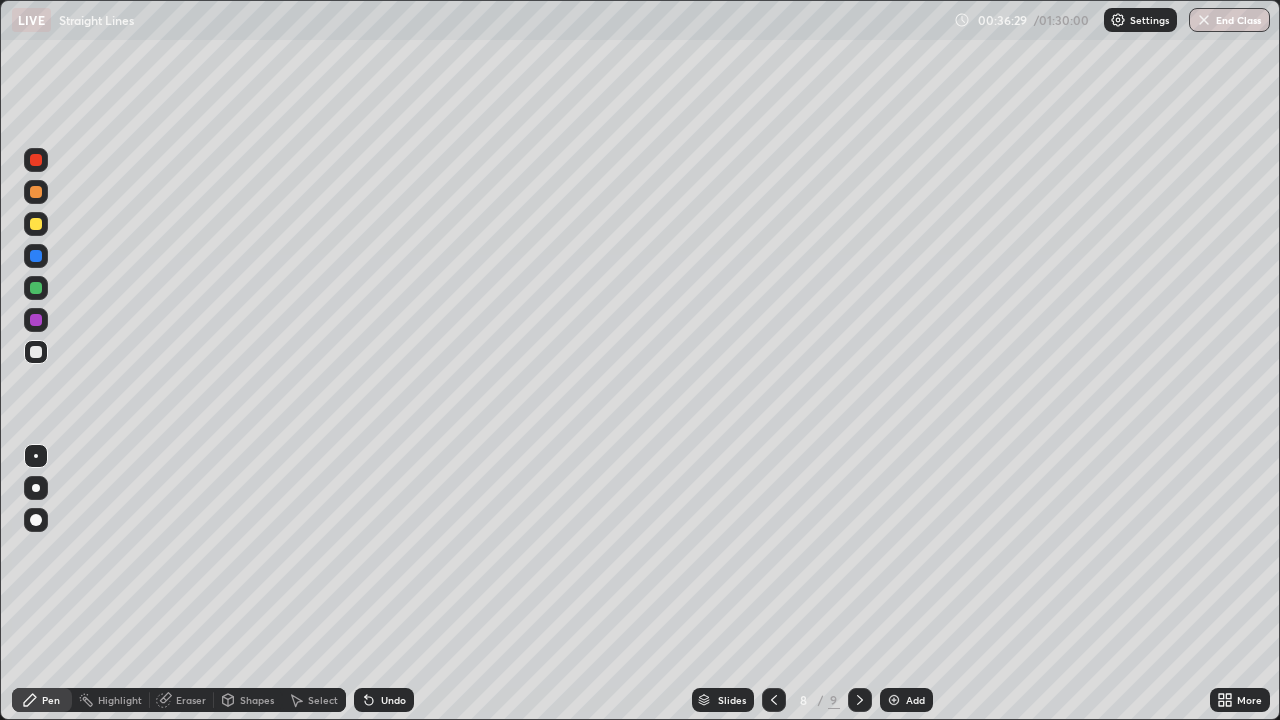 click on "Eraser" at bounding box center [191, 700] 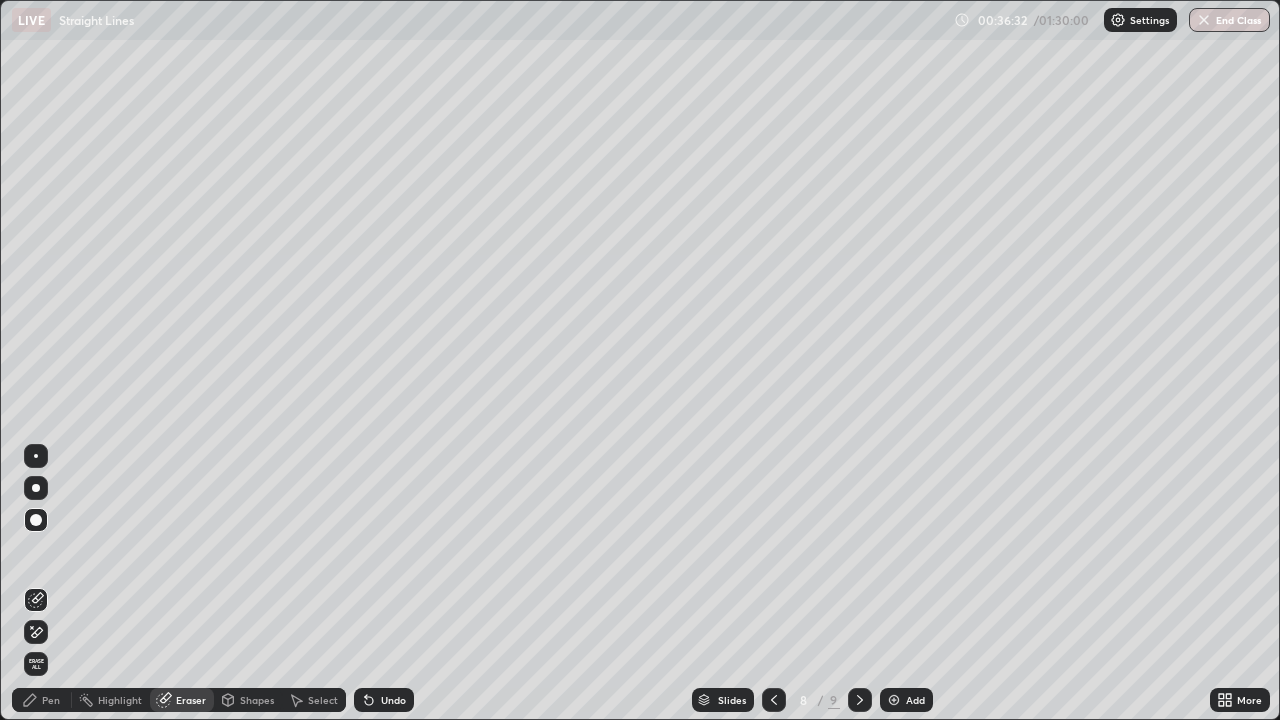 click on "Pen" at bounding box center (42, 700) 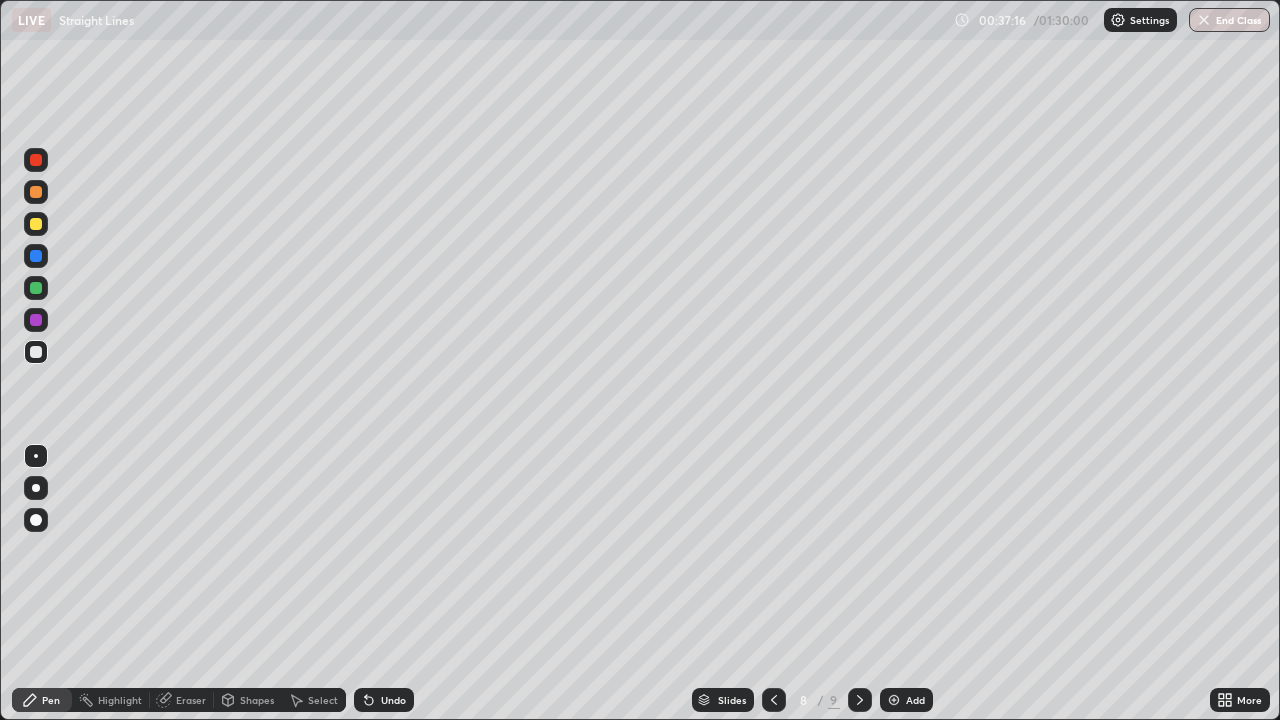 click 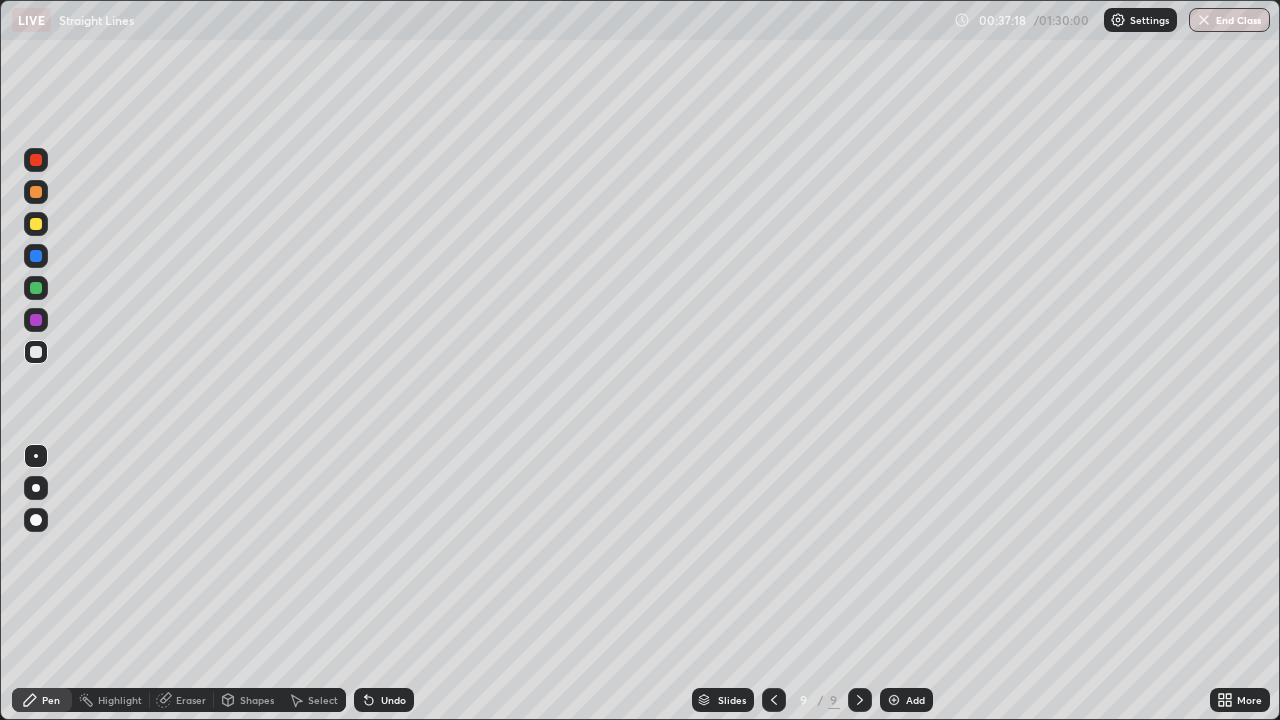 click at bounding box center [894, 700] 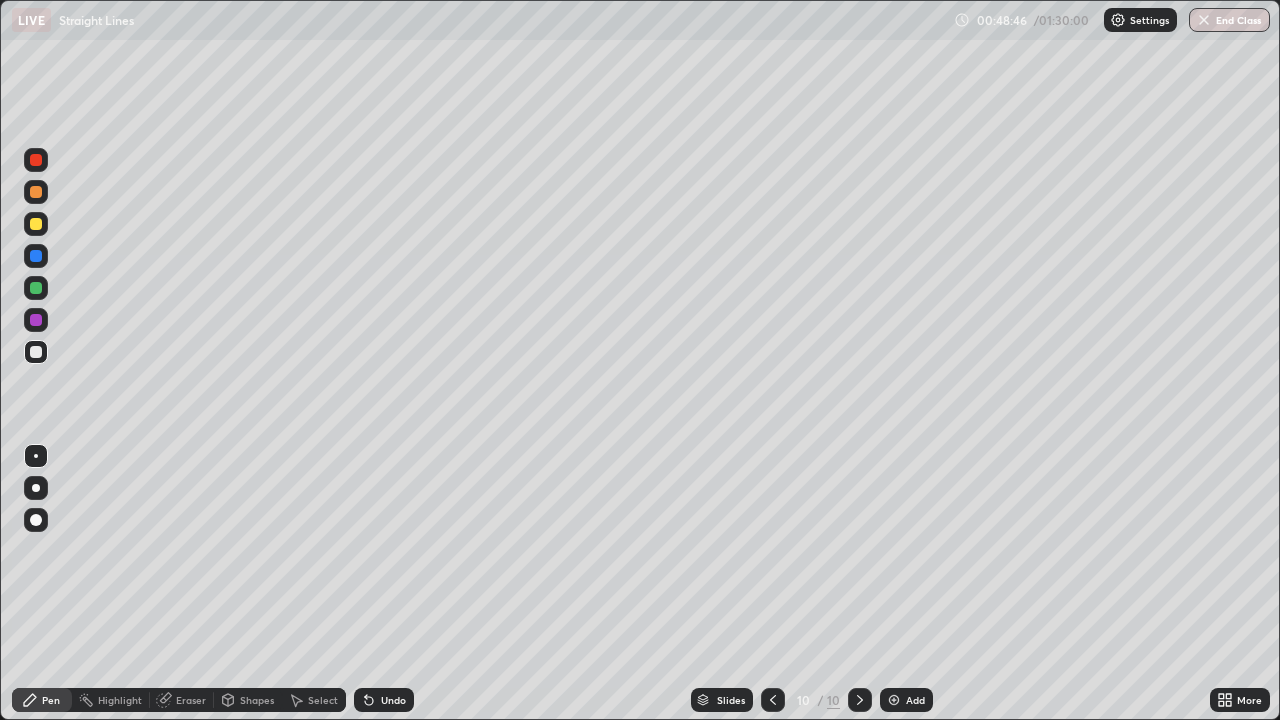 click at bounding box center (894, 700) 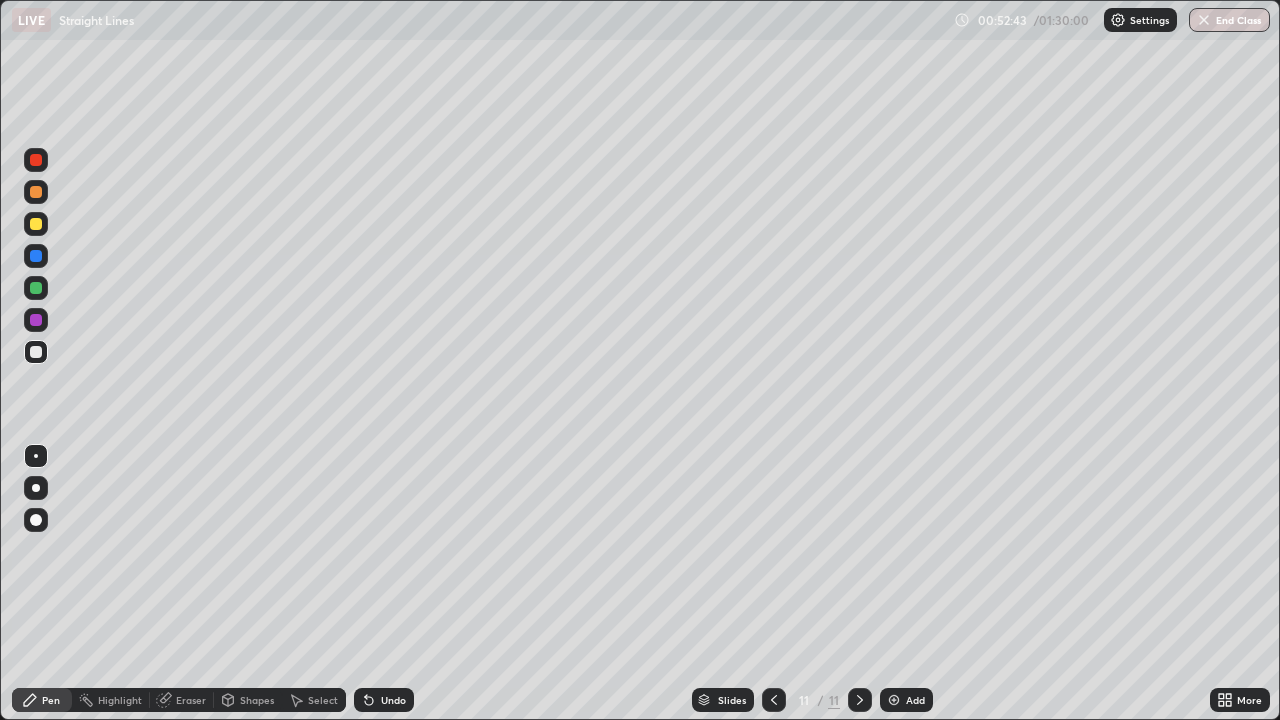 click at bounding box center (894, 700) 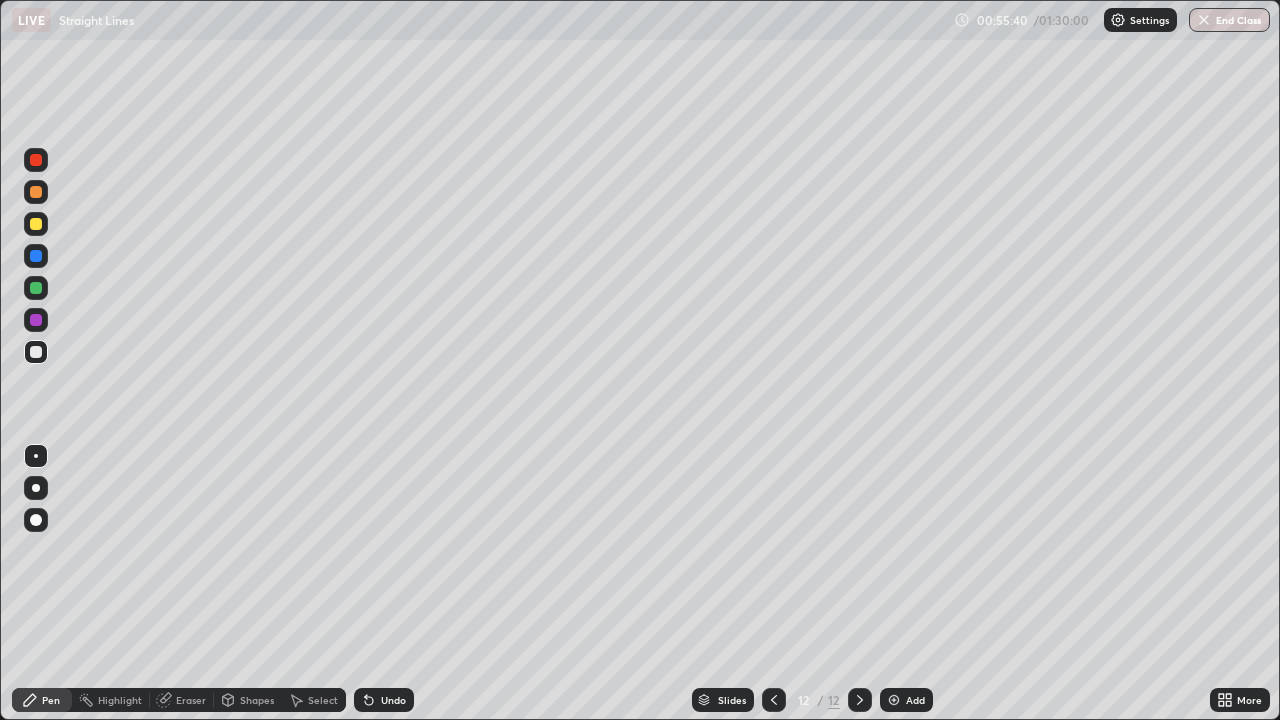 click at bounding box center [894, 700] 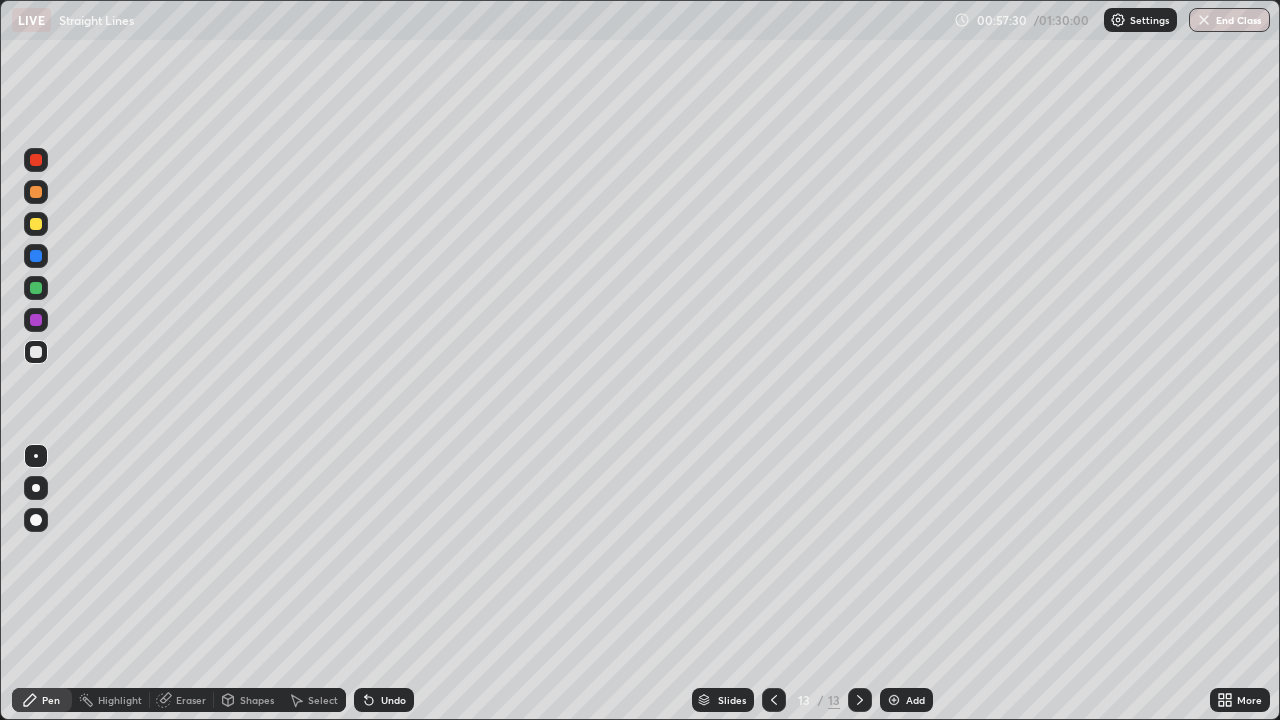 click on "Eraser" at bounding box center [191, 700] 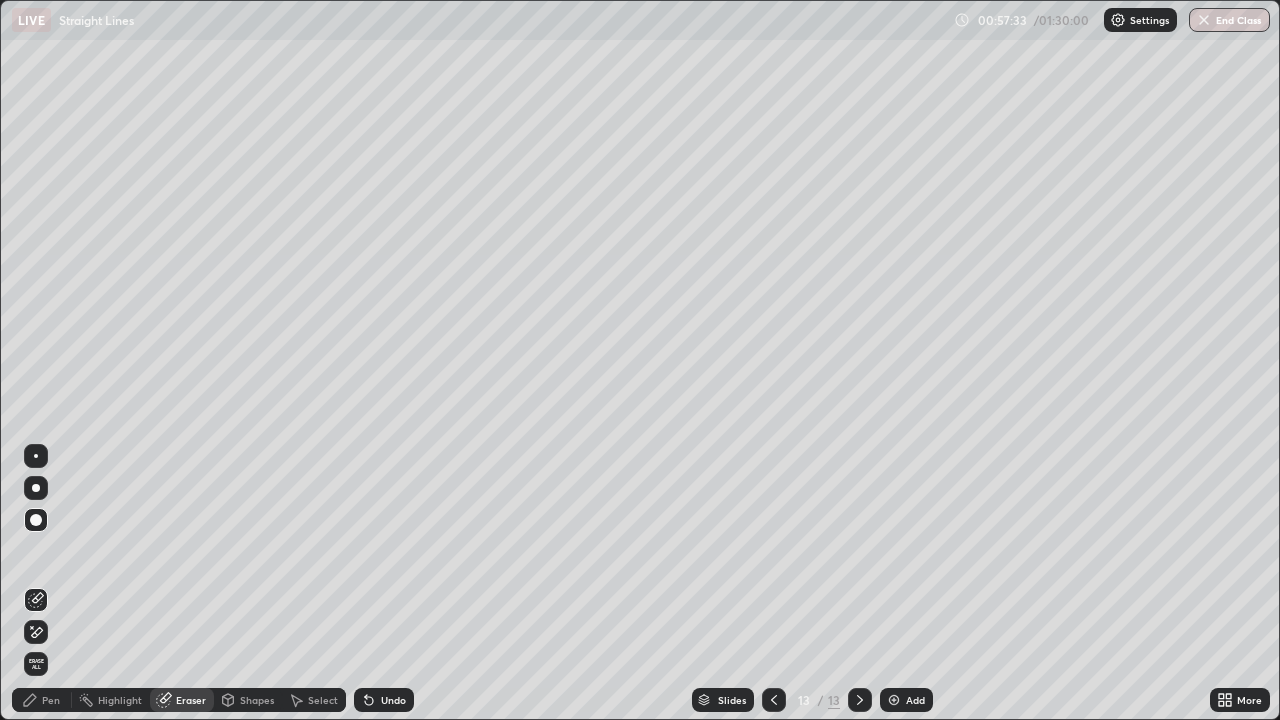 click on "Pen" at bounding box center (51, 700) 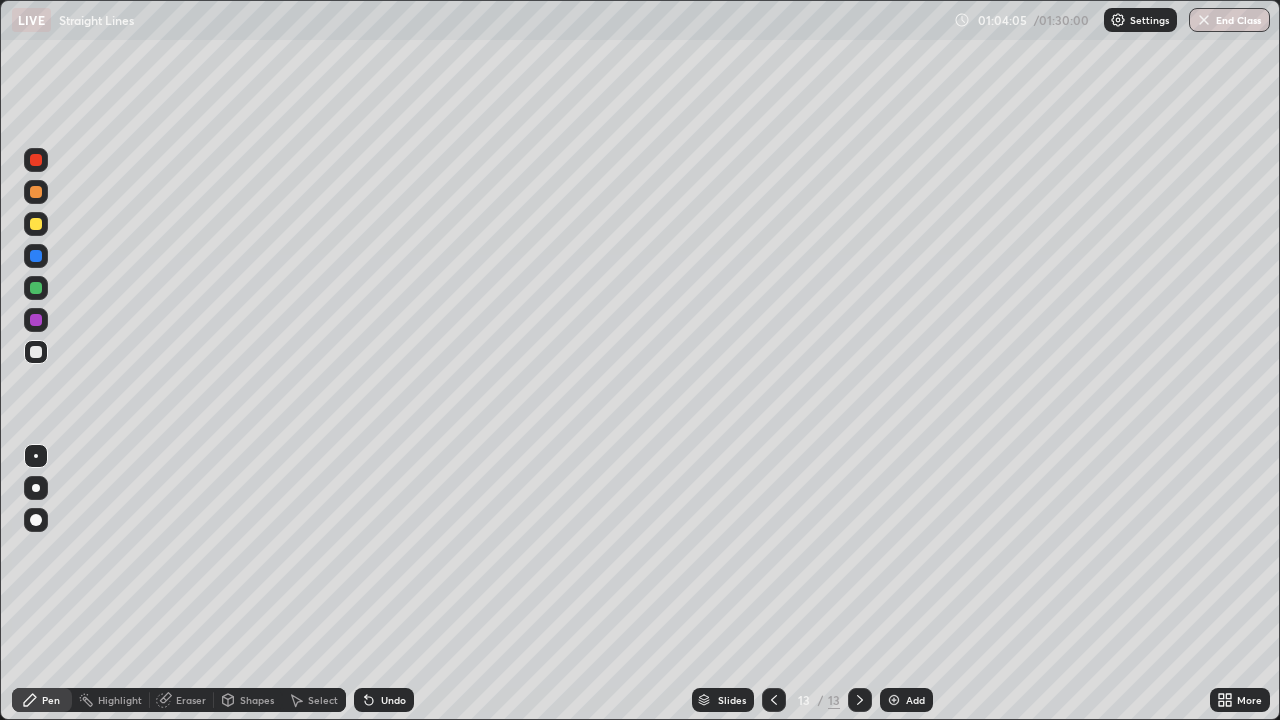 click at bounding box center [894, 700] 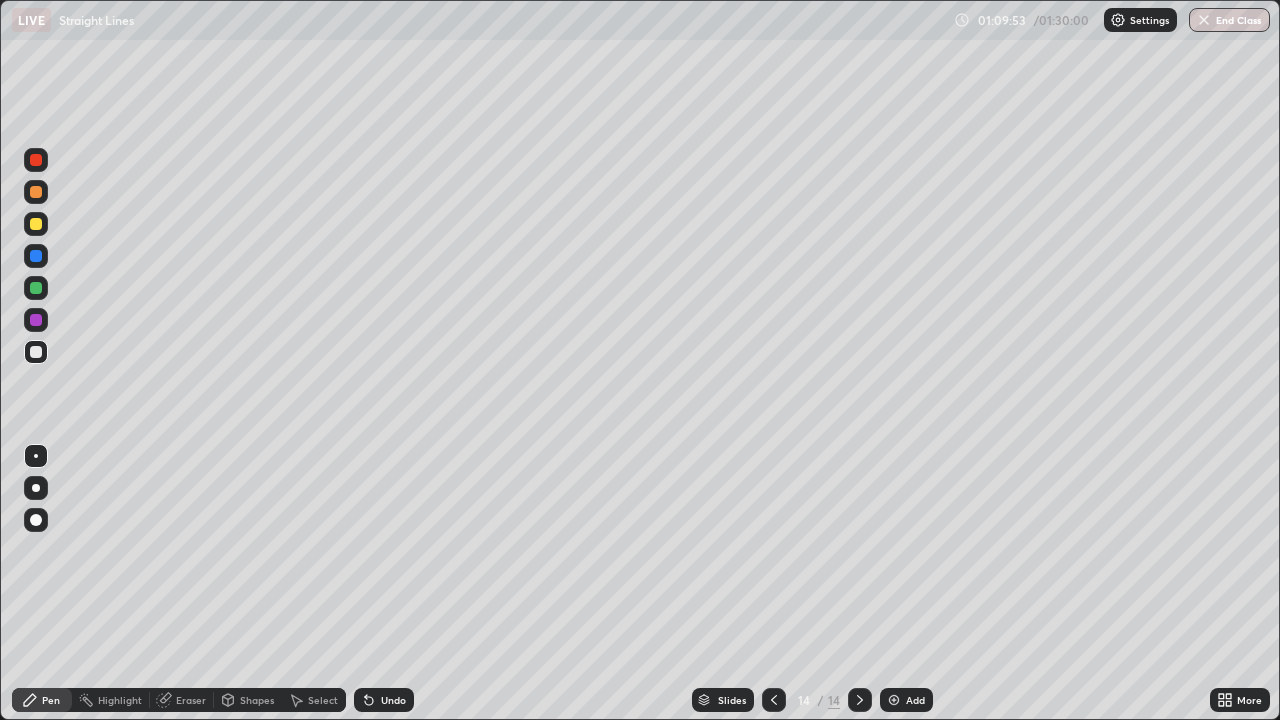 click at bounding box center (894, 700) 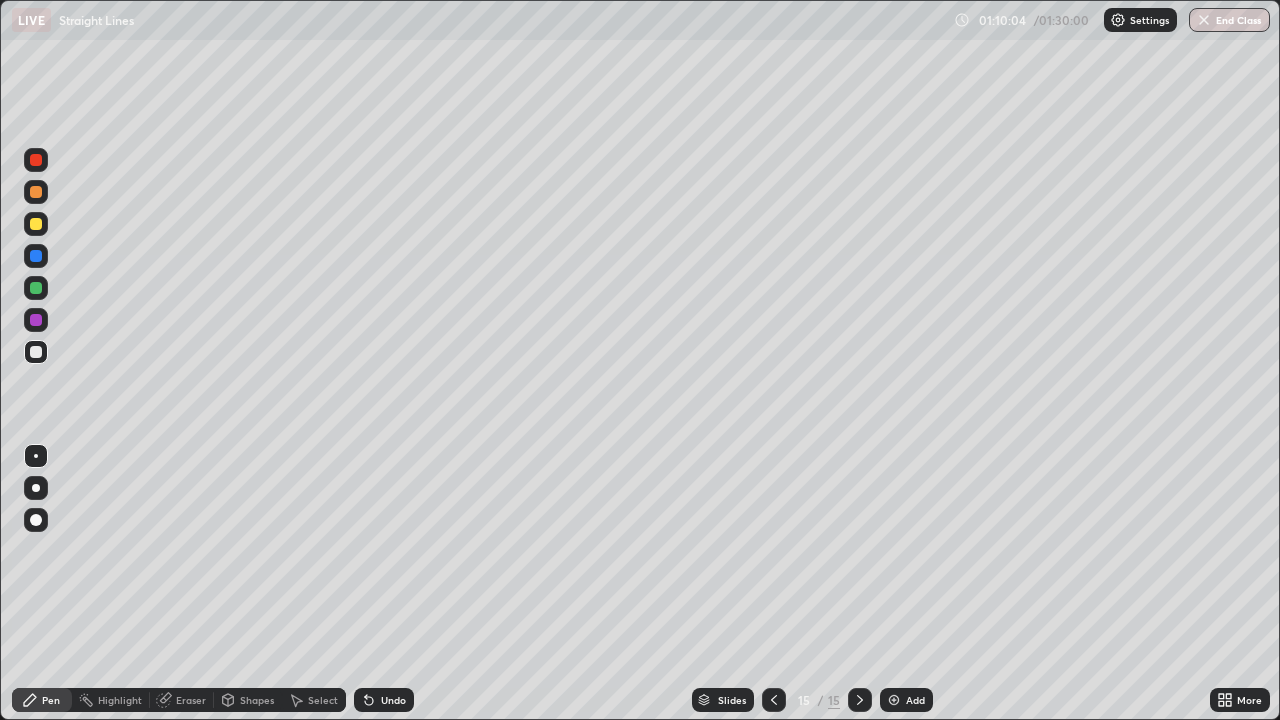 click on "Eraser" at bounding box center (191, 700) 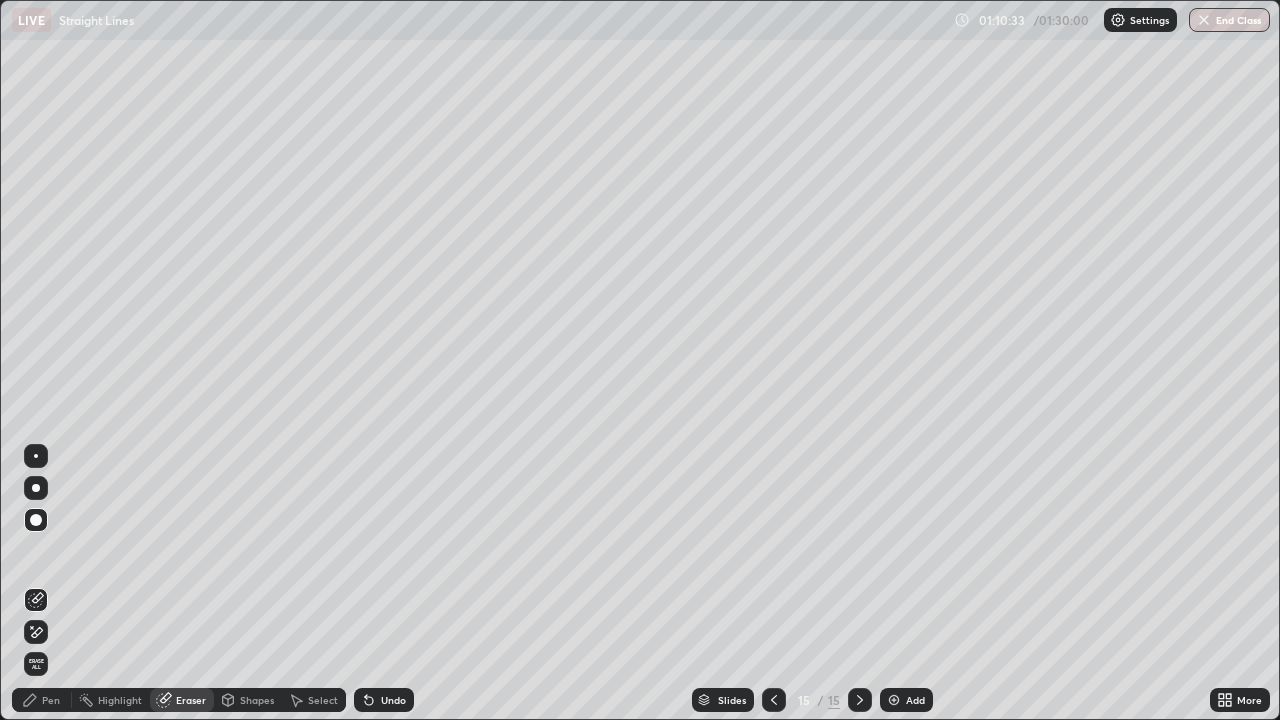 click on "Pen" at bounding box center (51, 700) 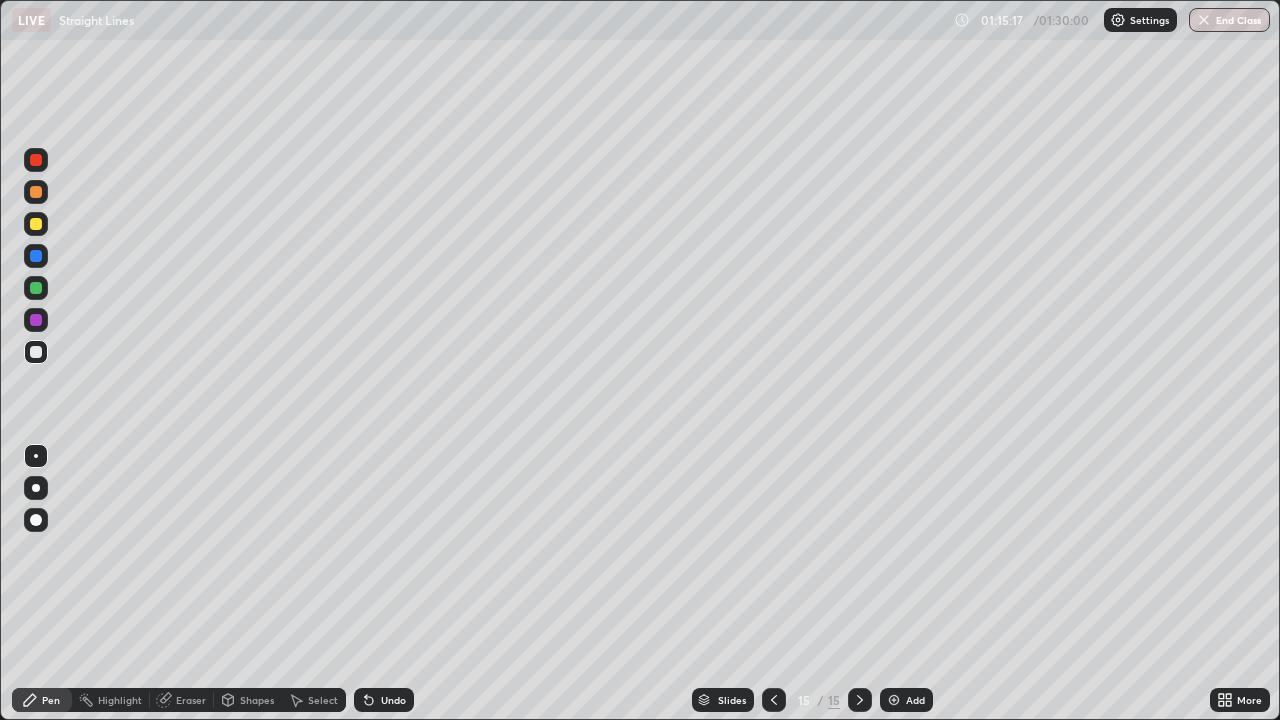 click at bounding box center (1204, 20) 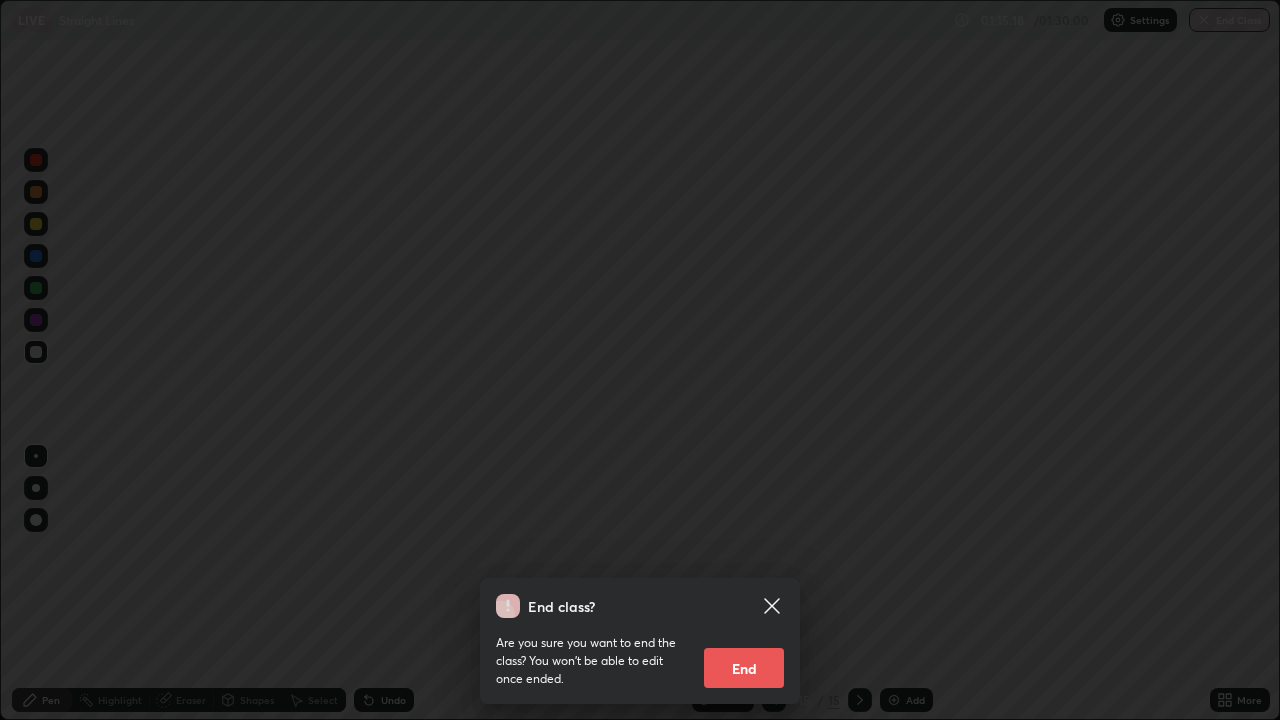click on "End" at bounding box center (744, 668) 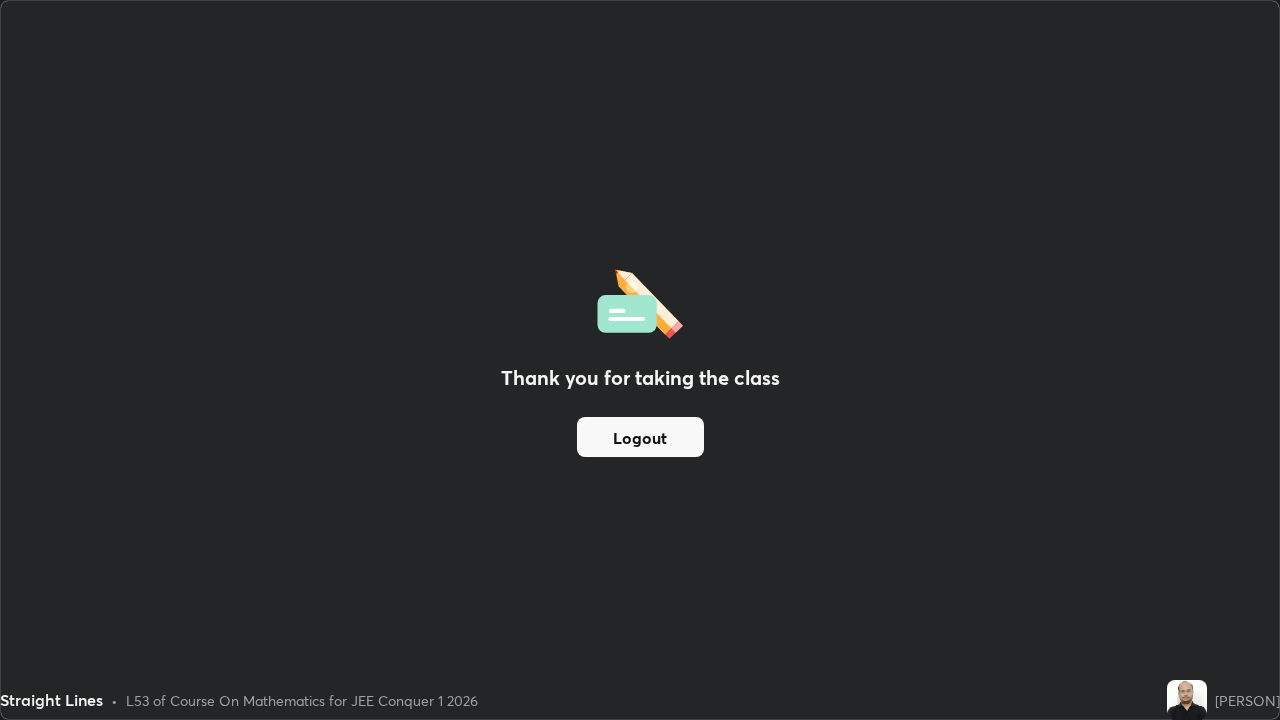 click on "Logout" at bounding box center [640, 437] 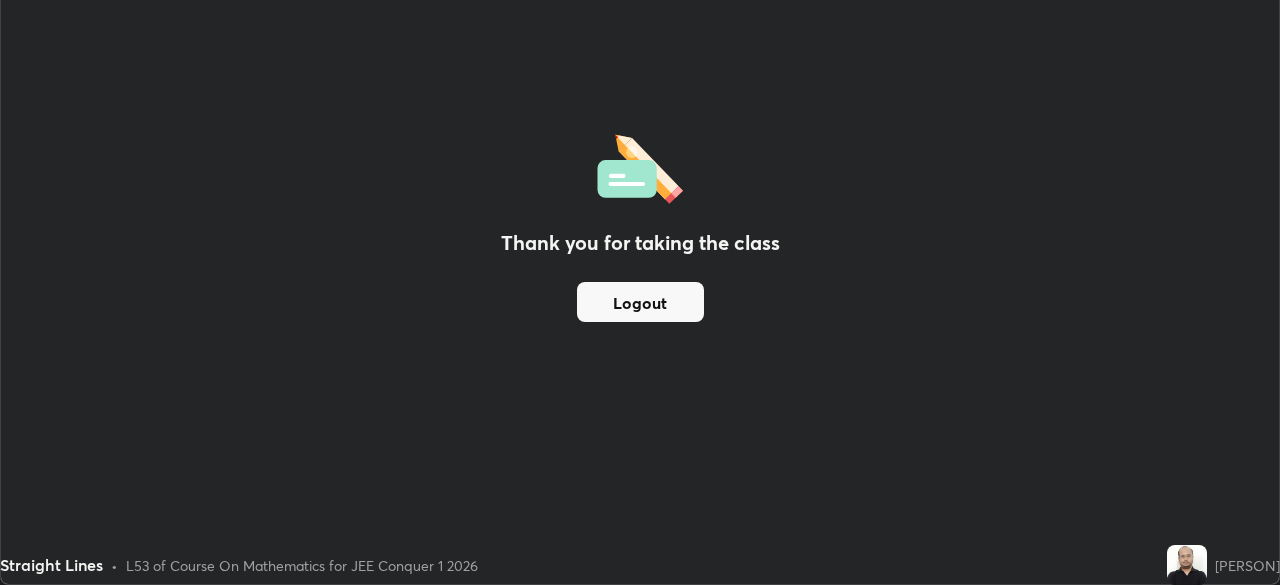 scroll, scrollTop: 585, scrollLeft: 1280, axis: both 